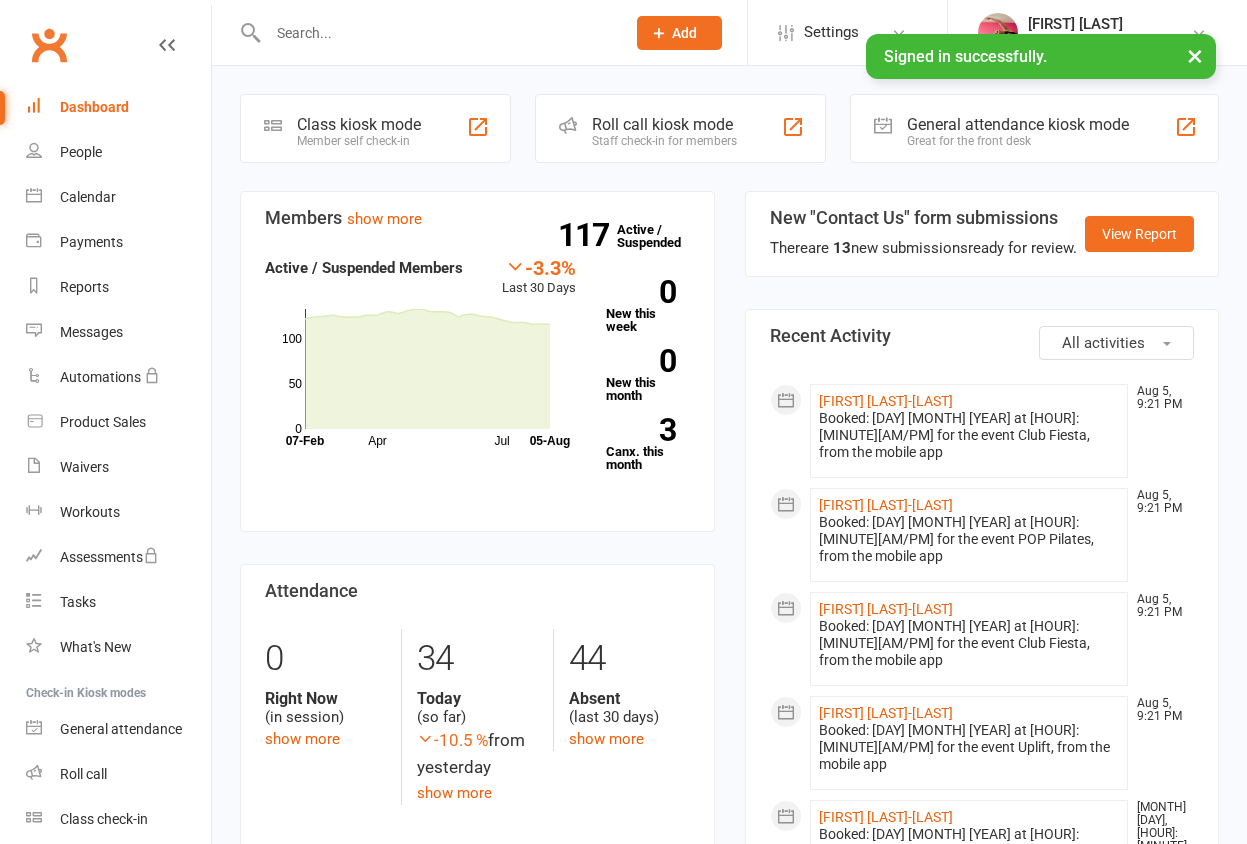 scroll, scrollTop: 0, scrollLeft: 0, axis: both 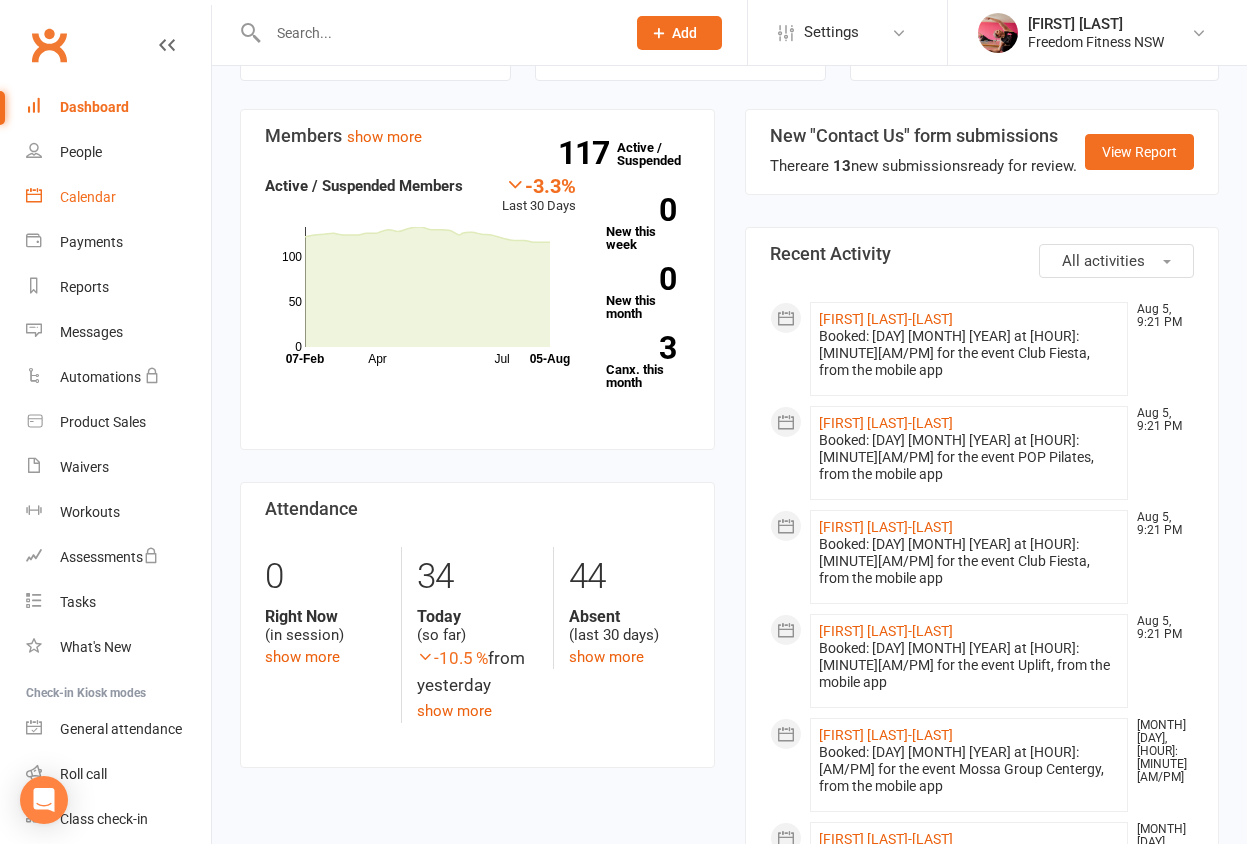 click on "Calendar" at bounding box center (118, 197) 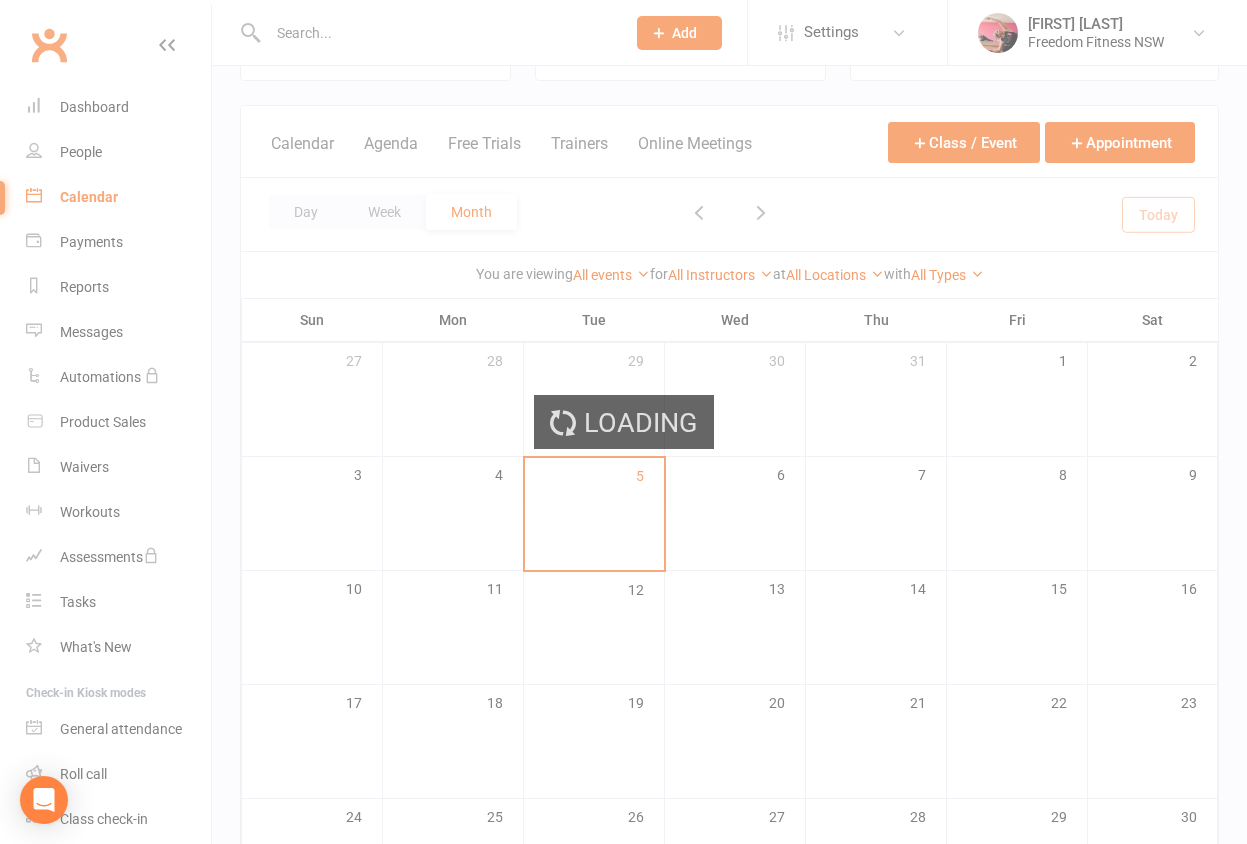 scroll, scrollTop: 0, scrollLeft: 0, axis: both 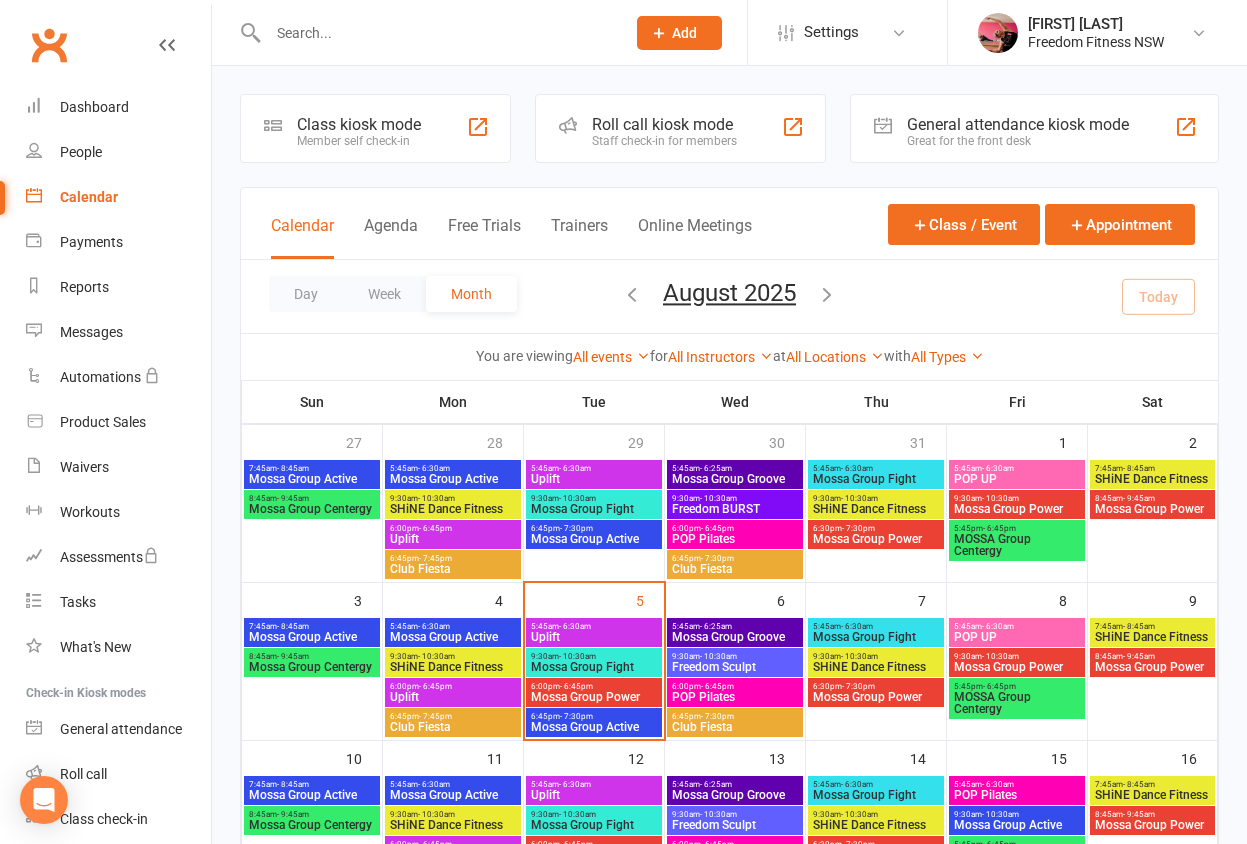 click on "- 6:30am" at bounding box center (998, 626) 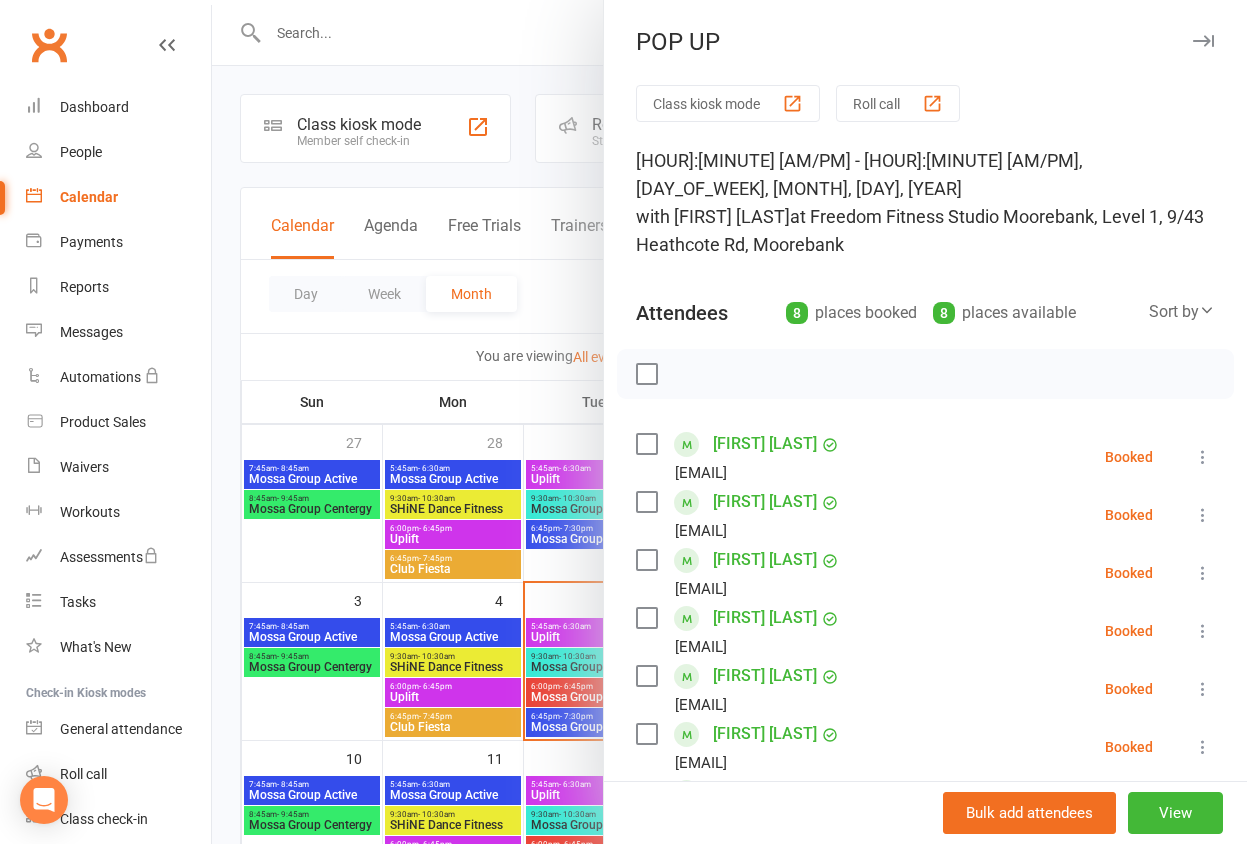 scroll, scrollTop: 100, scrollLeft: 0, axis: vertical 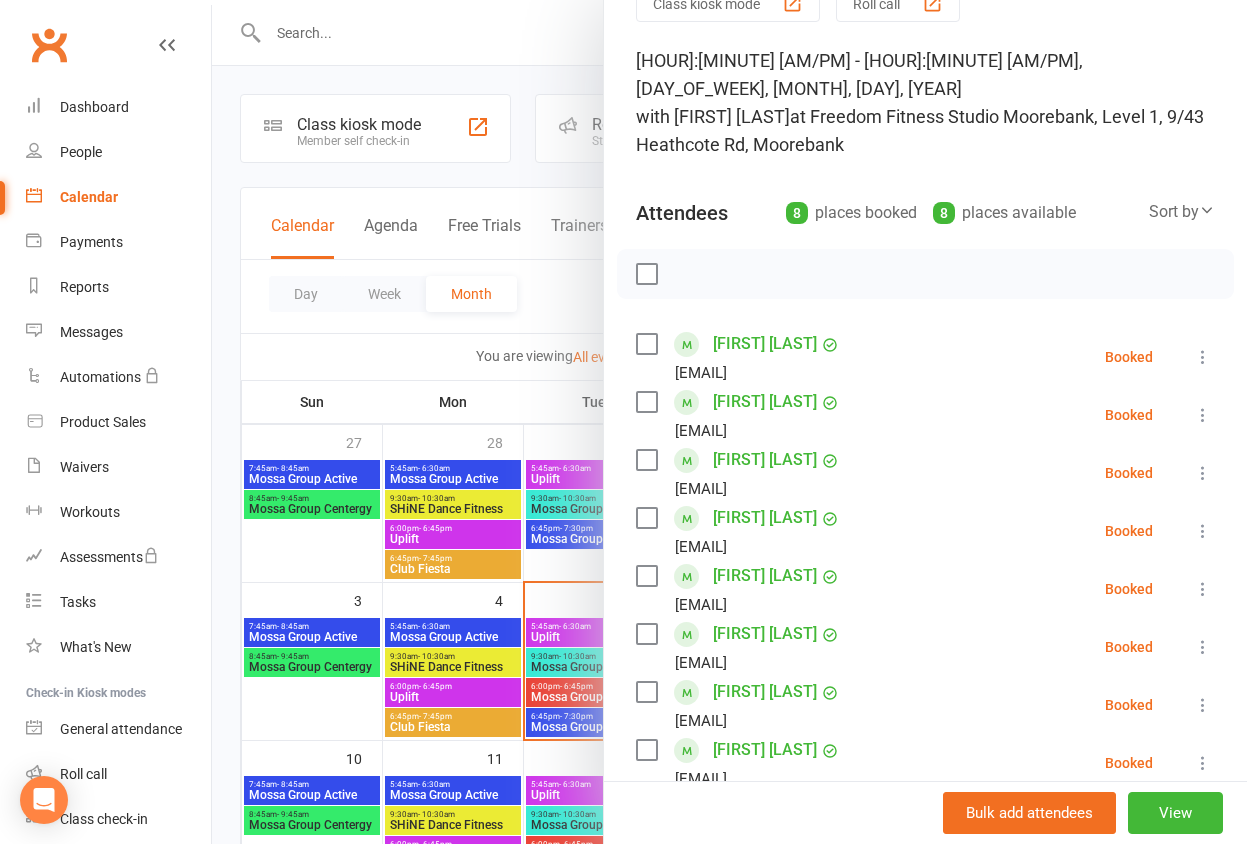 click at bounding box center [729, 422] 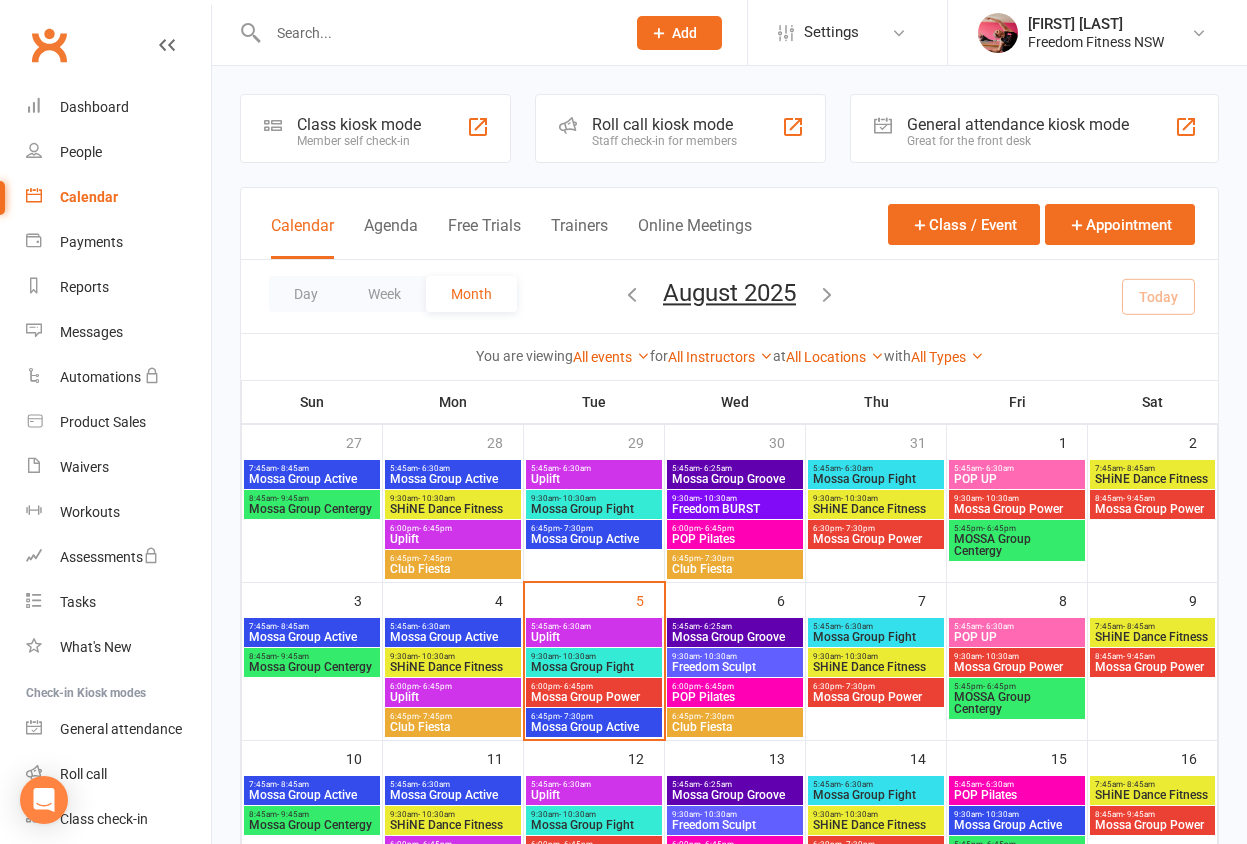 click on "Mossa Group Groove" at bounding box center (735, 637) 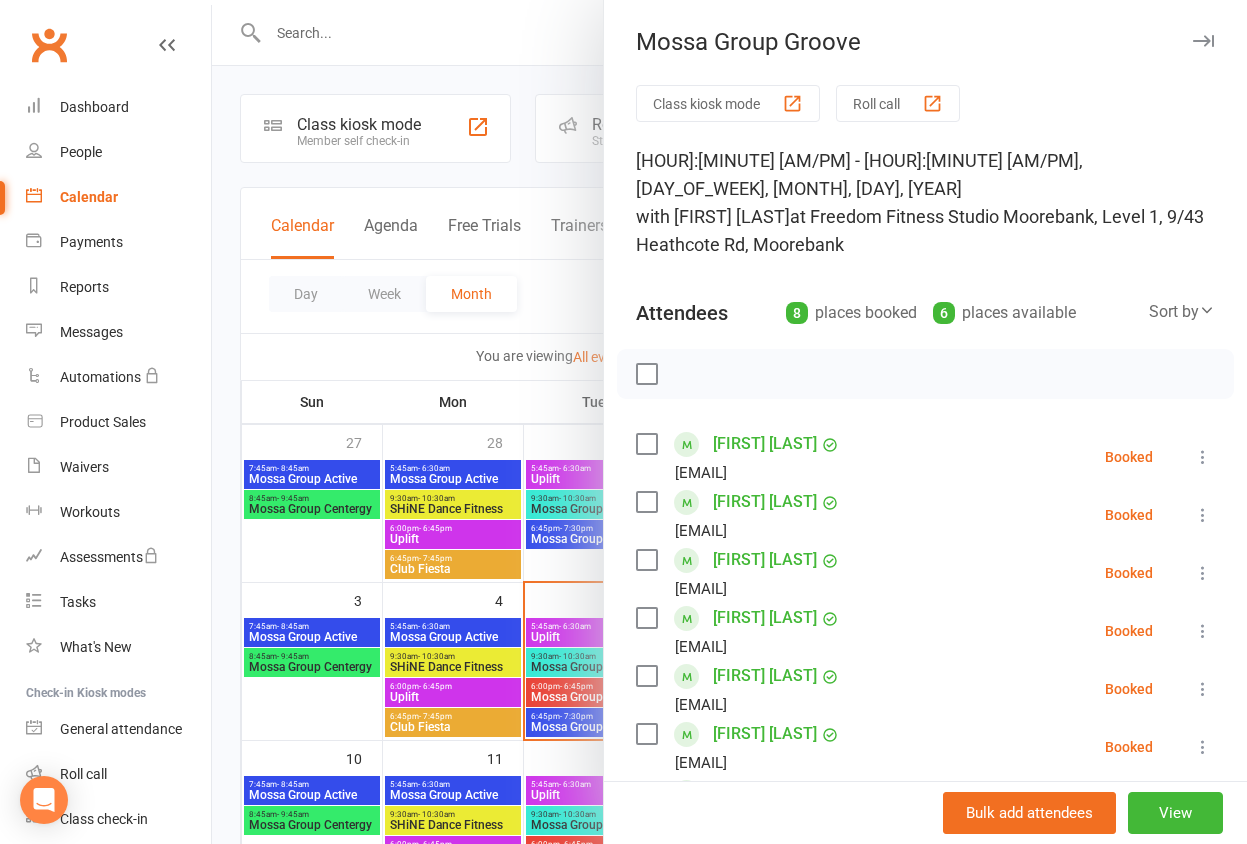 click at bounding box center [729, 422] 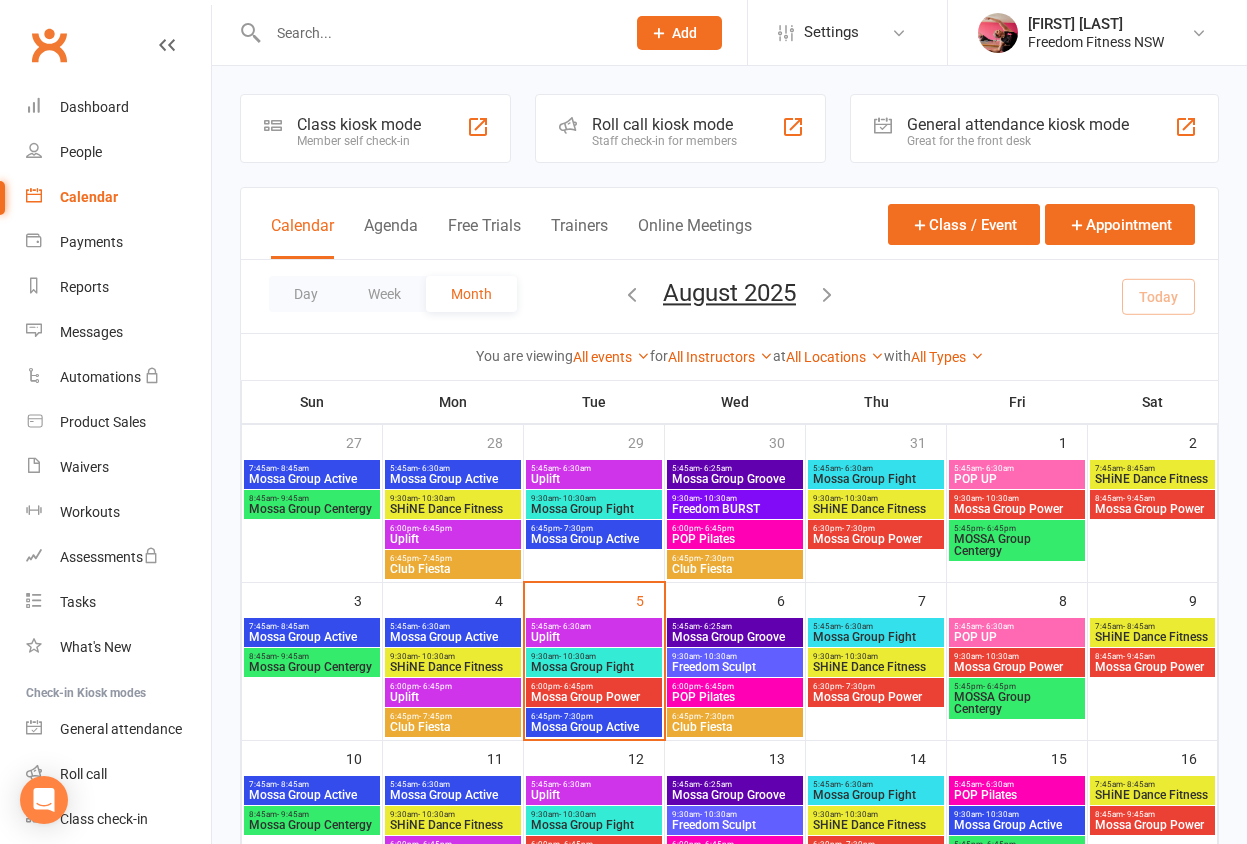click on "Mossa Group Groove" at bounding box center (735, 637) 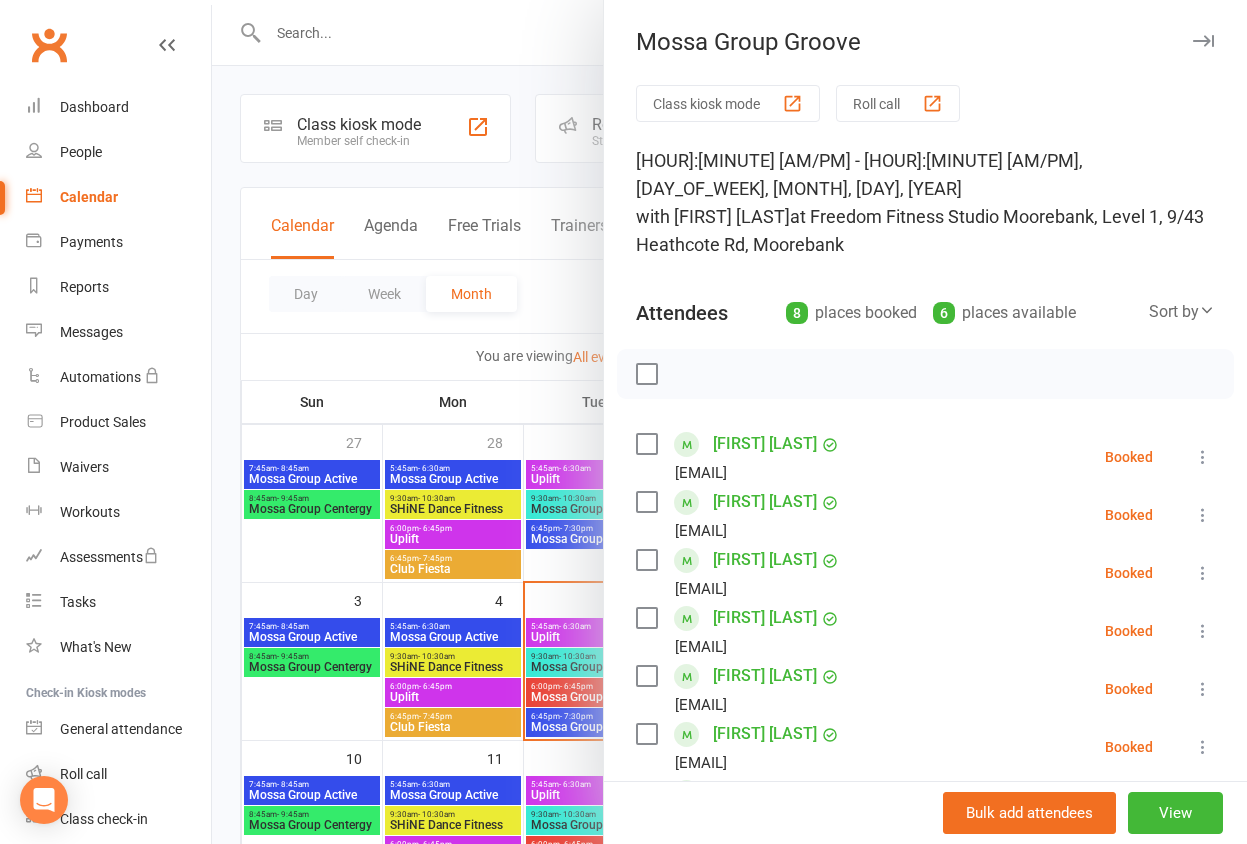 click at bounding box center [729, 422] 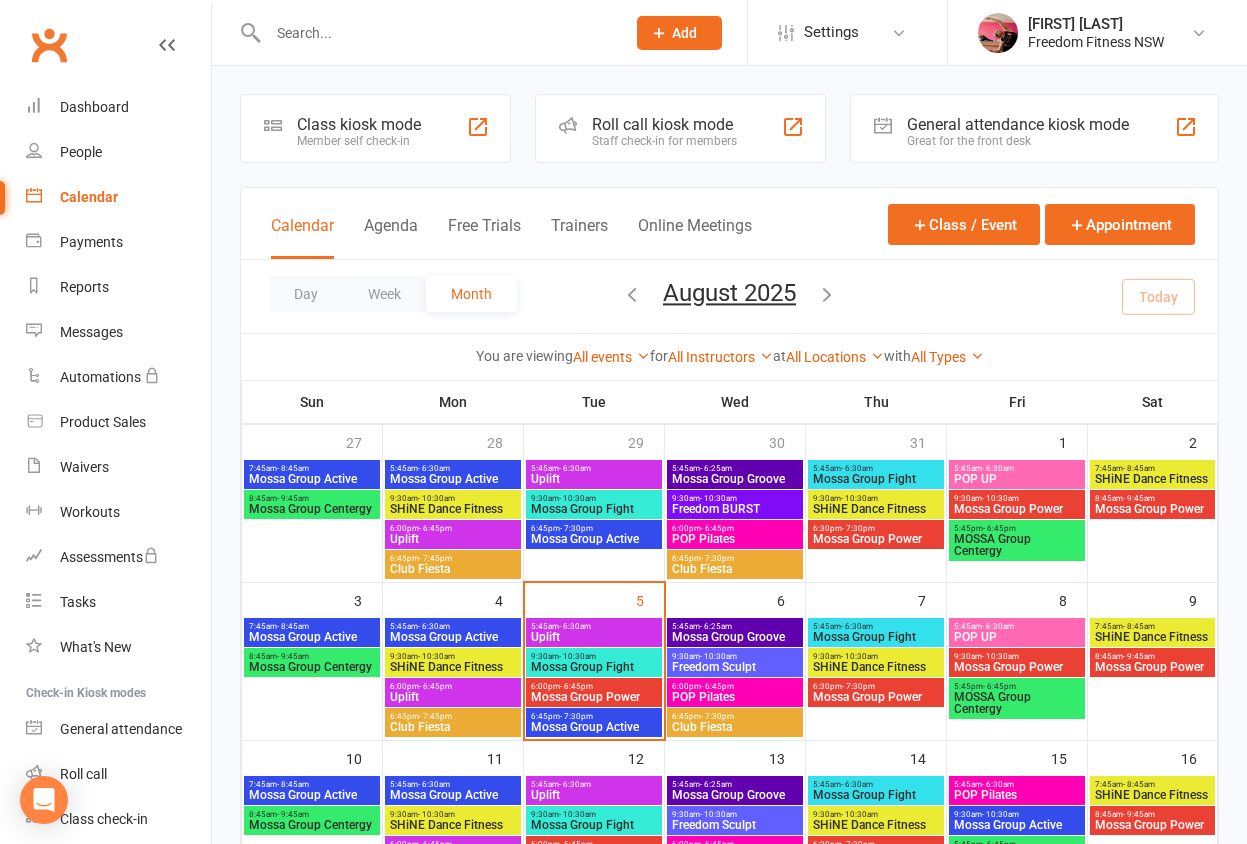 click on "Mossa Group Fight" at bounding box center [876, 637] 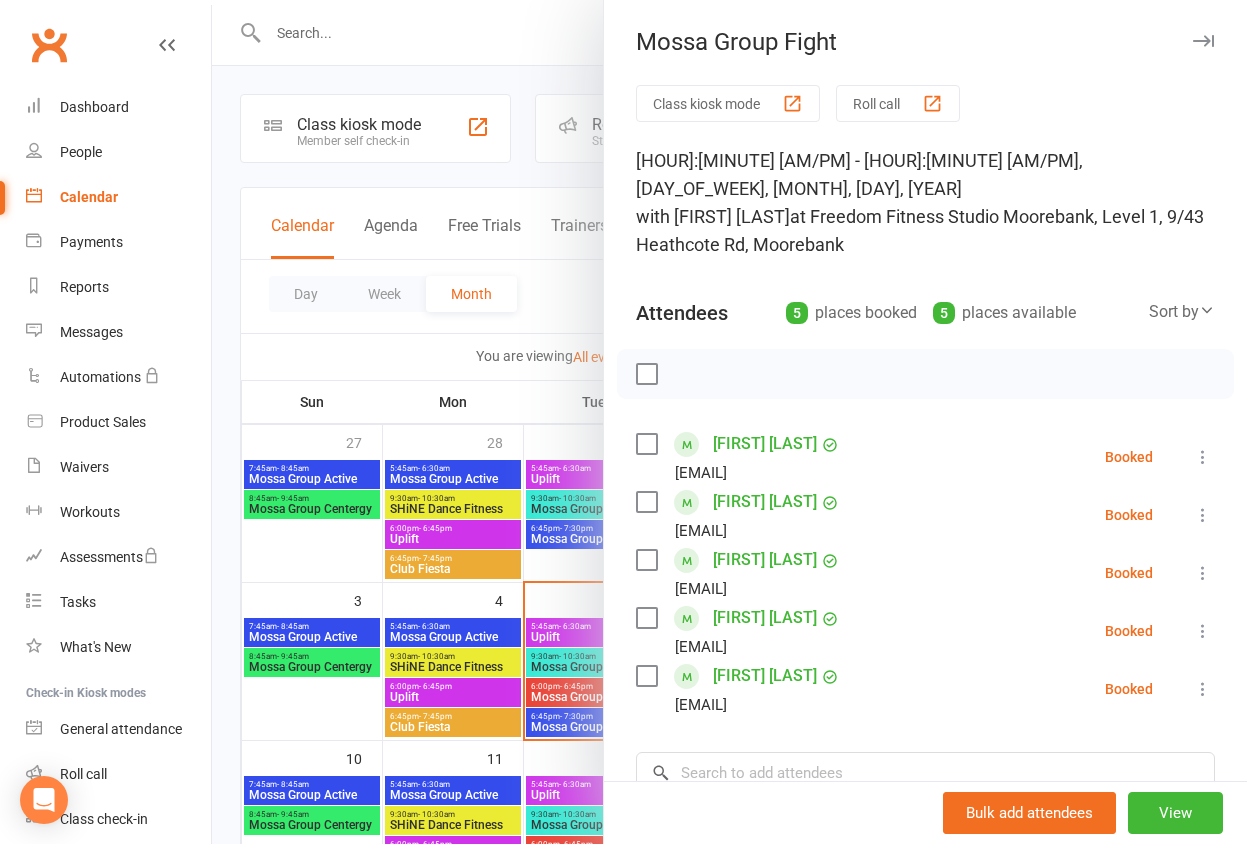 click at bounding box center (729, 422) 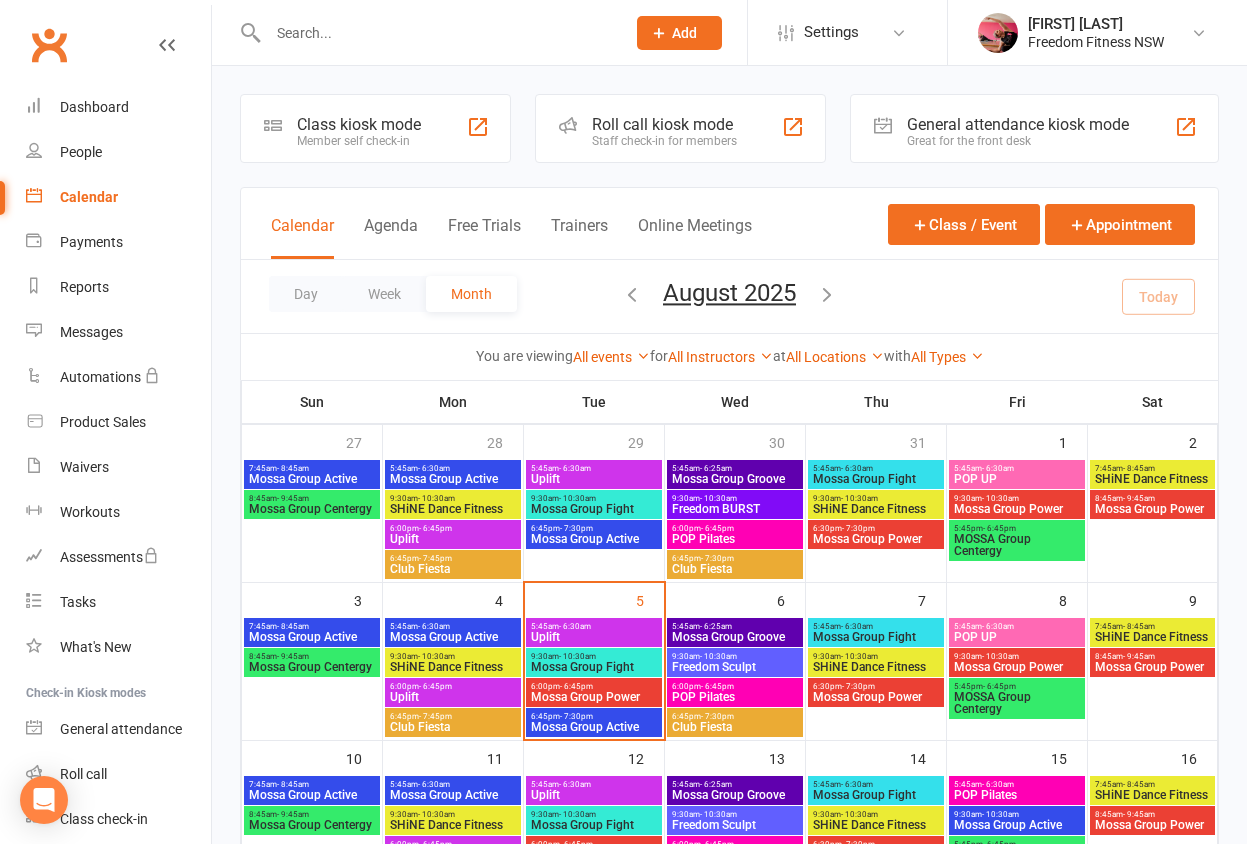 click on "- 6:30am" at bounding box center (998, 626) 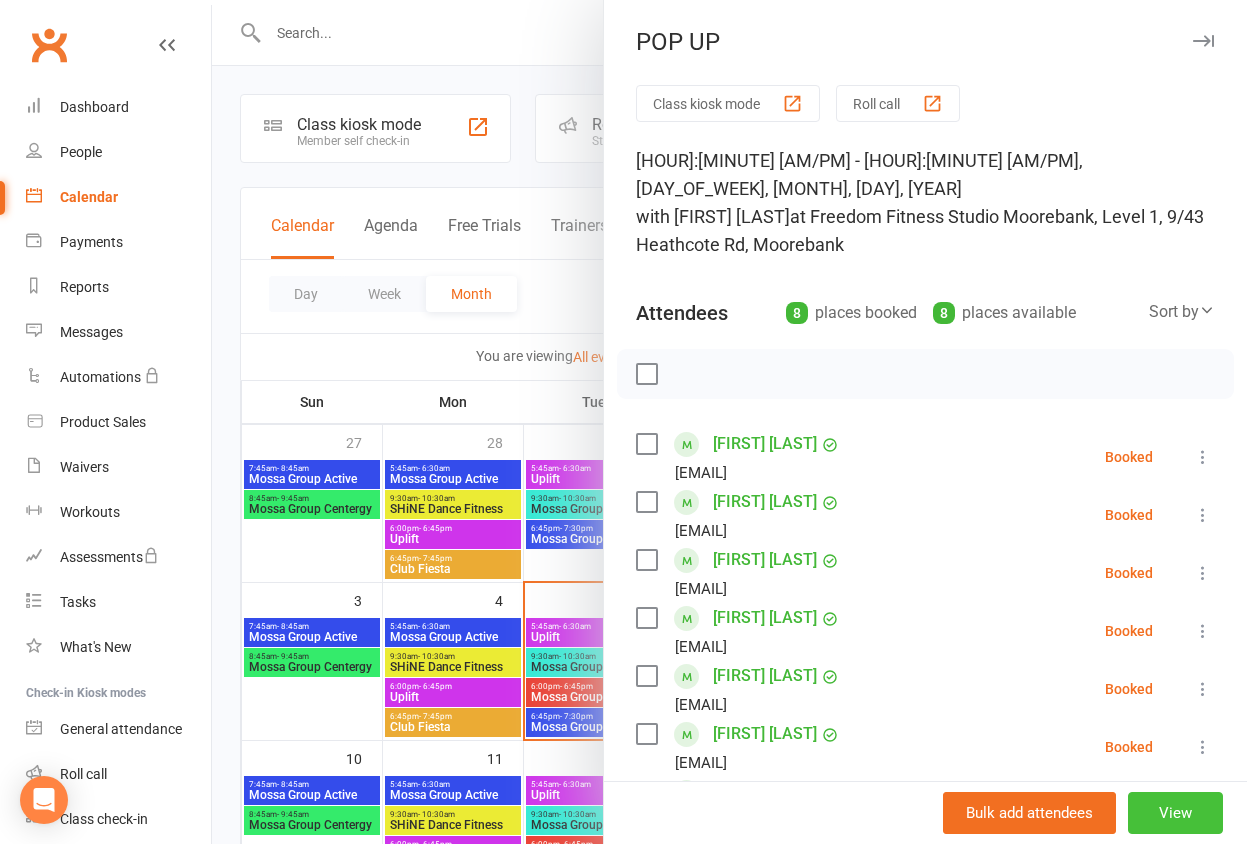 click on "View" at bounding box center (1175, 813) 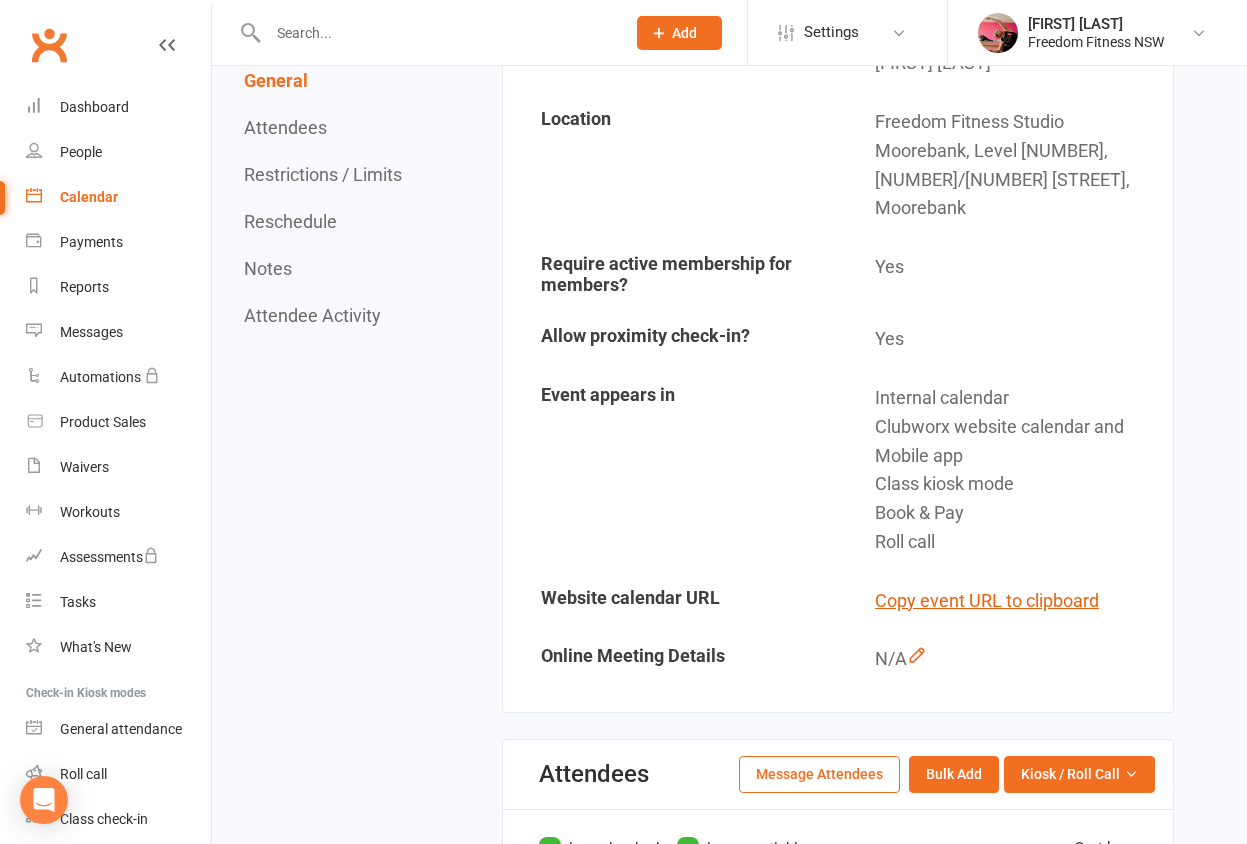 scroll, scrollTop: 900, scrollLeft: 0, axis: vertical 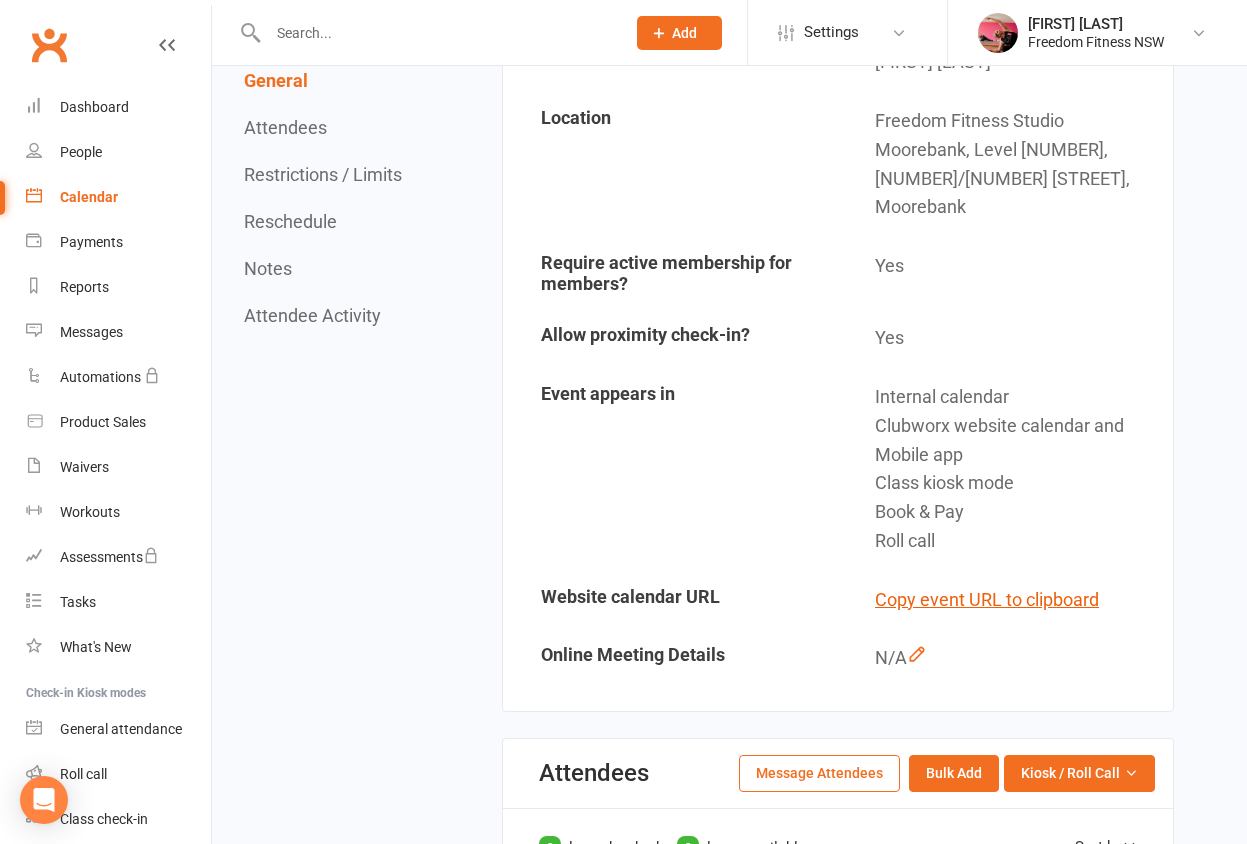 click on "Calendar" at bounding box center (89, 197) 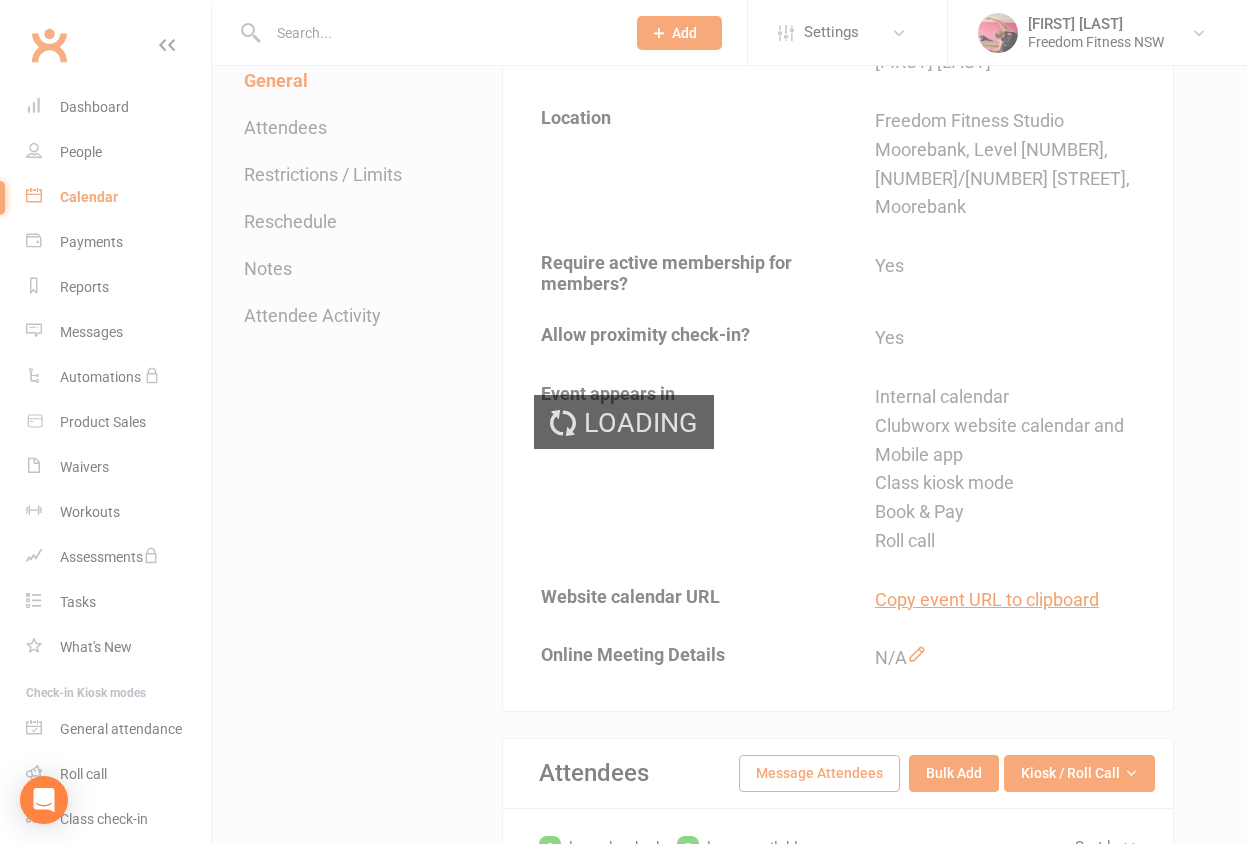 scroll, scrollTop: 0, scrollLeft: 0, axis: both 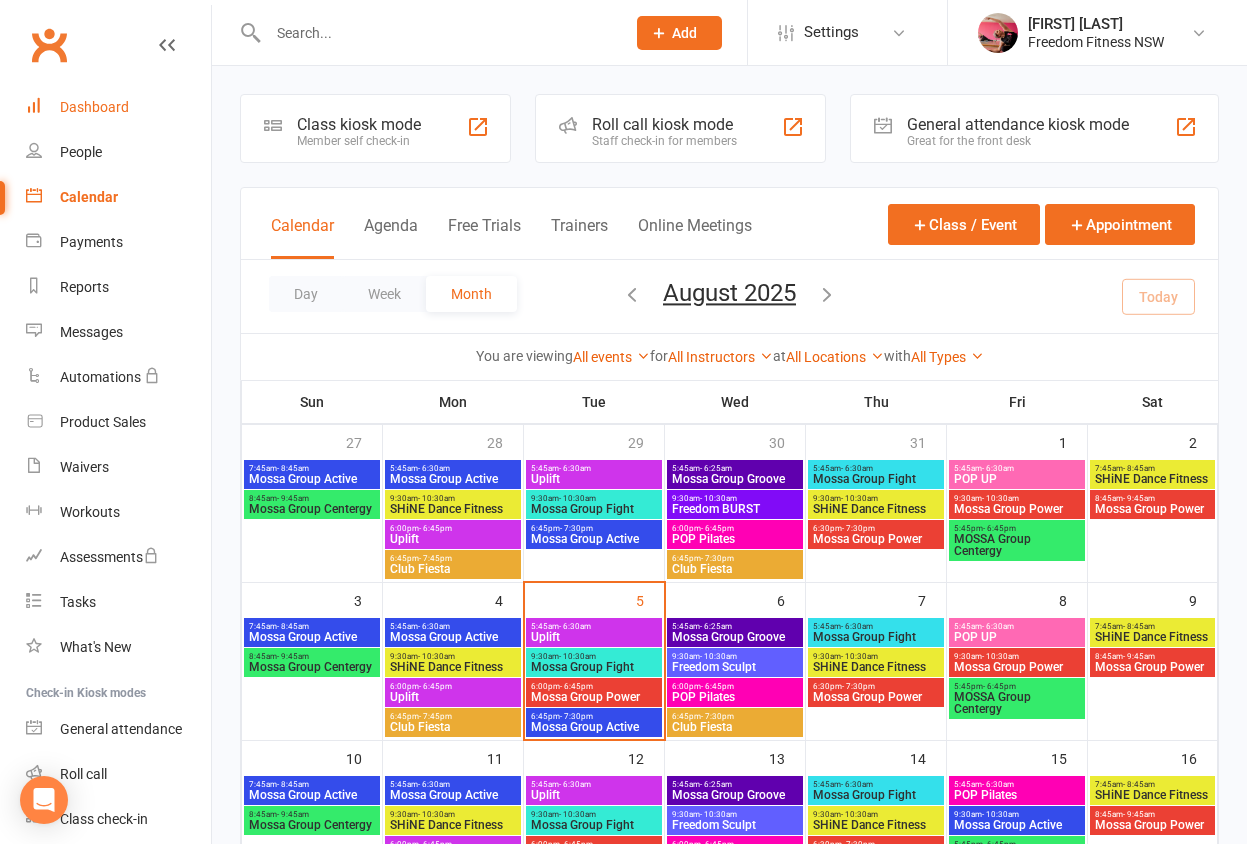 click on "Dashboard" at bounding box center (94, 107) 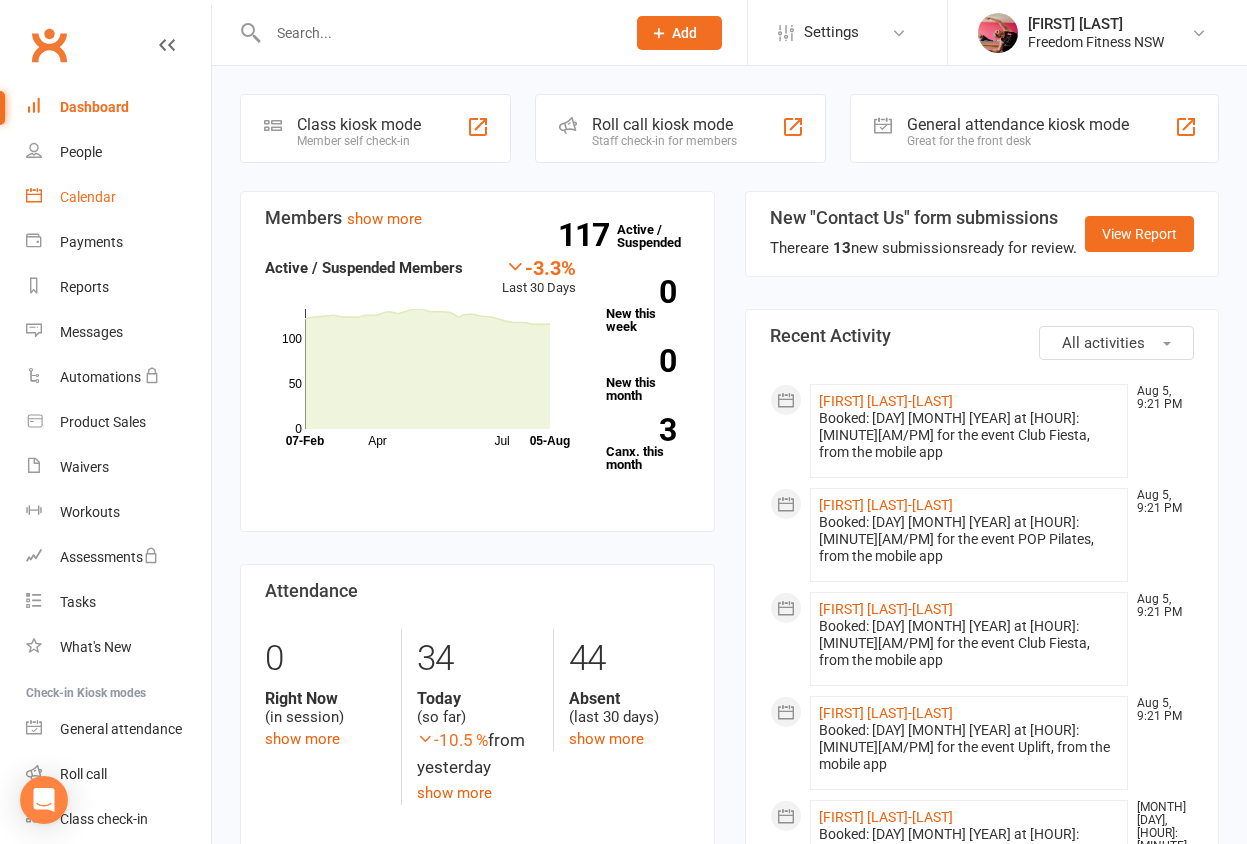 click on "Calendar" at bounding box center [118, 197] 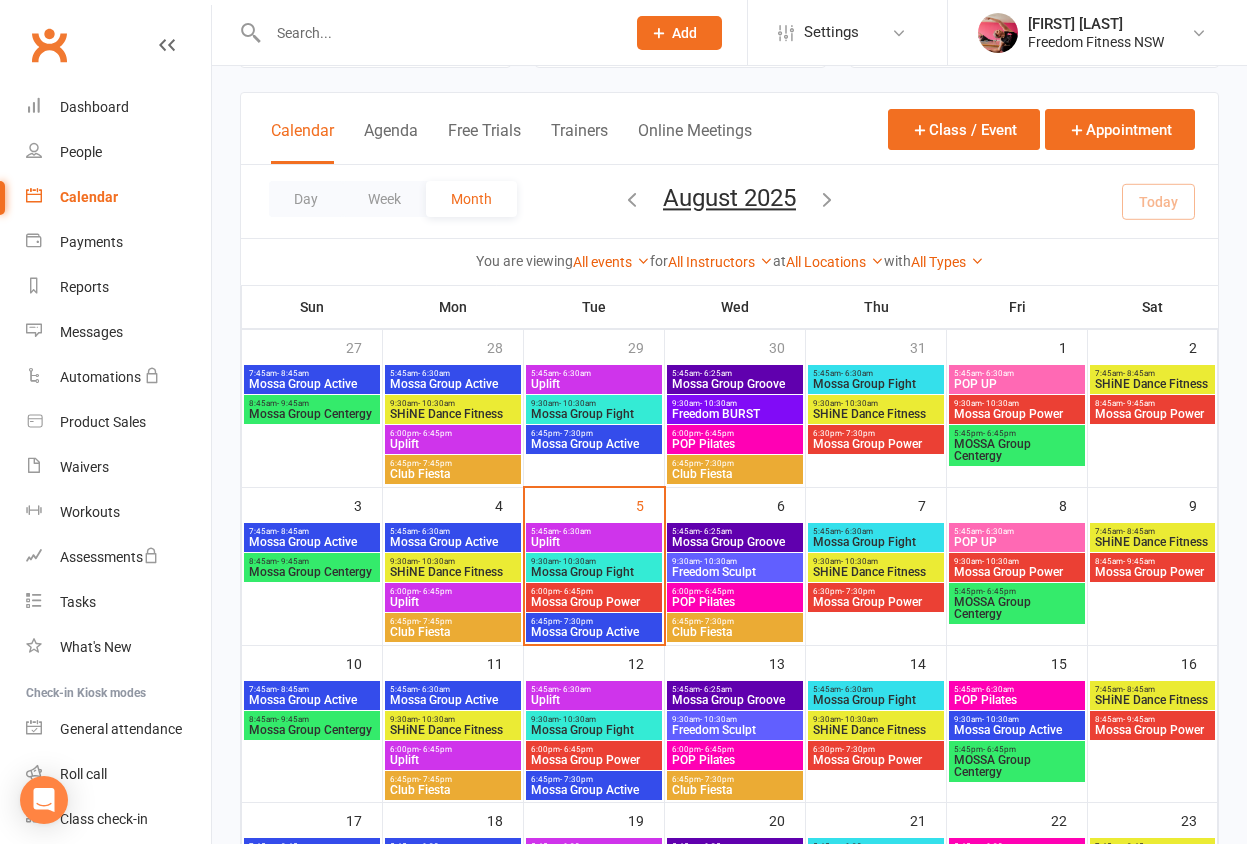scroll, scrollTop: 200, scrollLeft: 0, axis: vertical 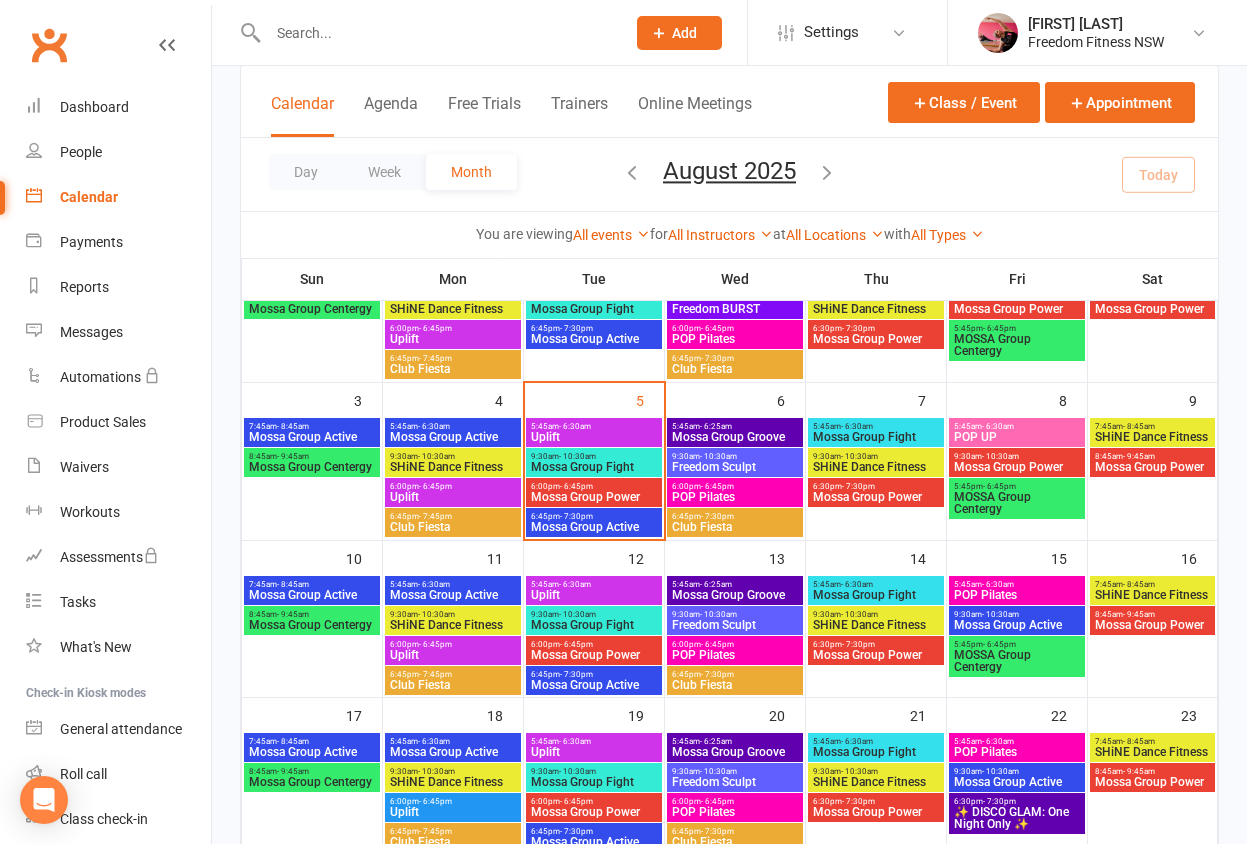 click on "MOSSA Group Centergy" at bounding box center [1017, 503] 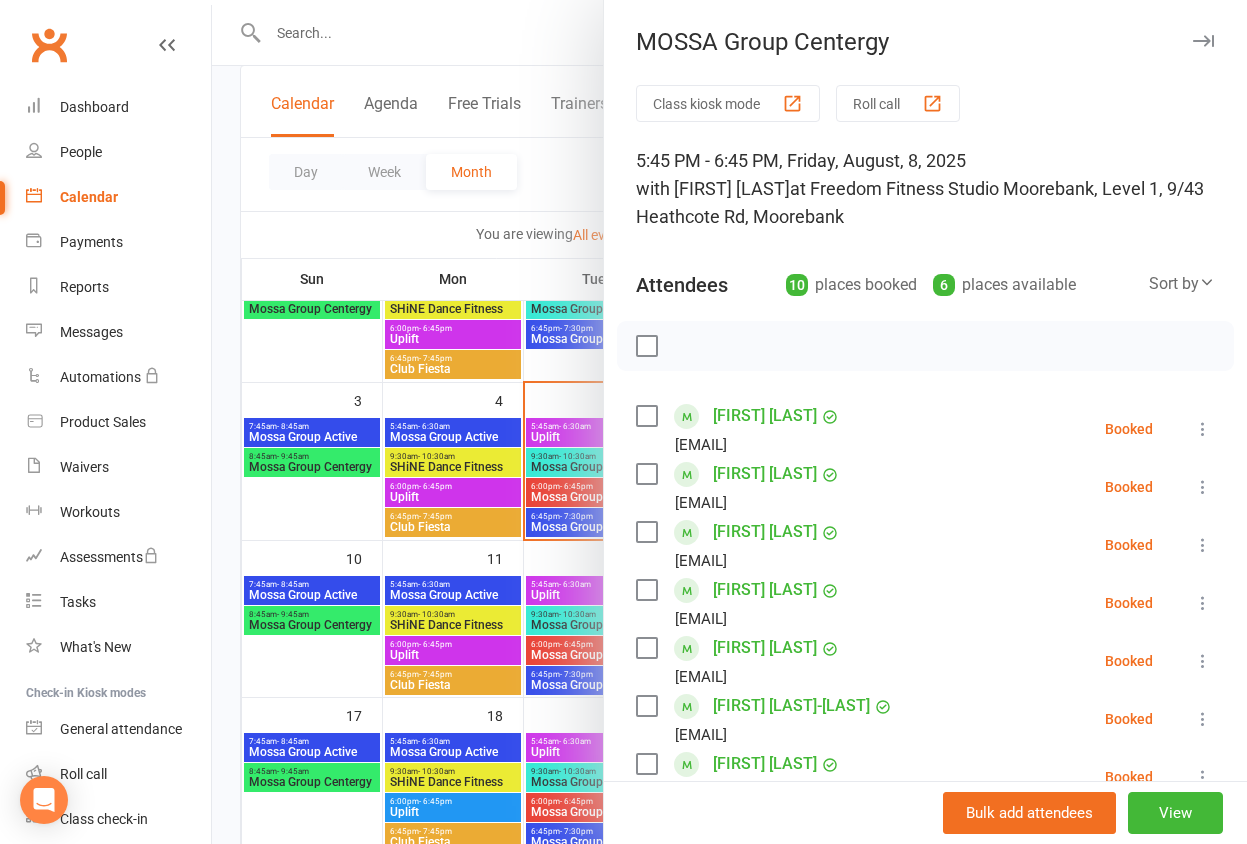 click at bounding box center (729, 422) 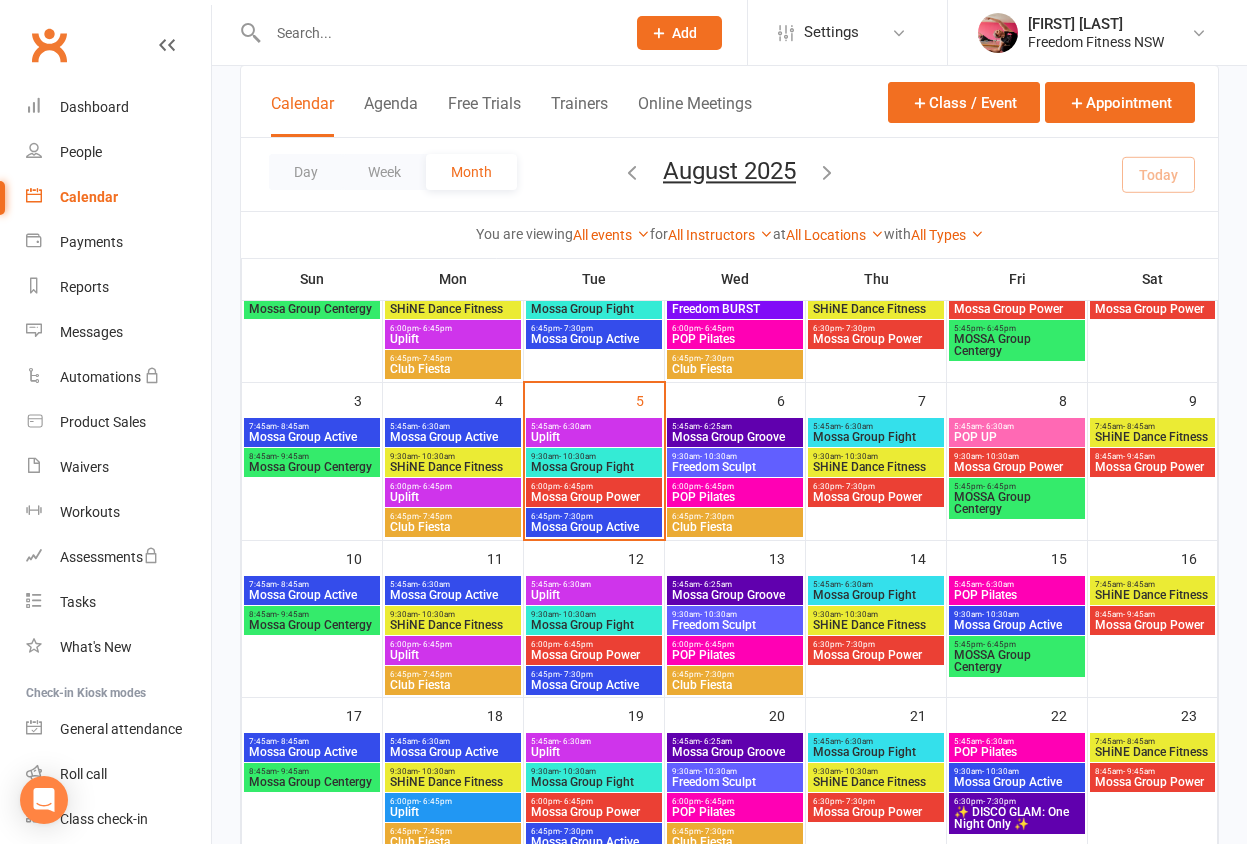 click on "Mossa Group Power" at bounding box center [876, 497] 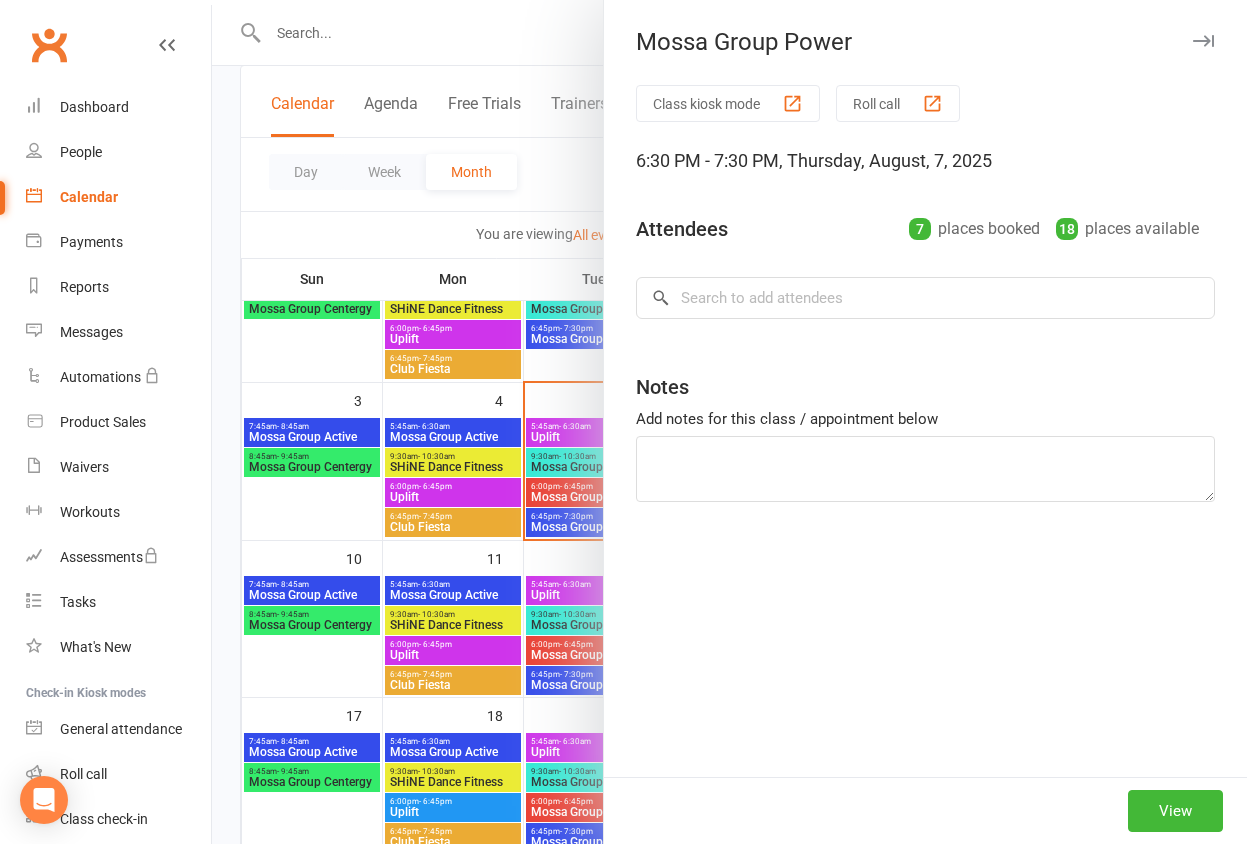 click at bounding box center (729, 422) 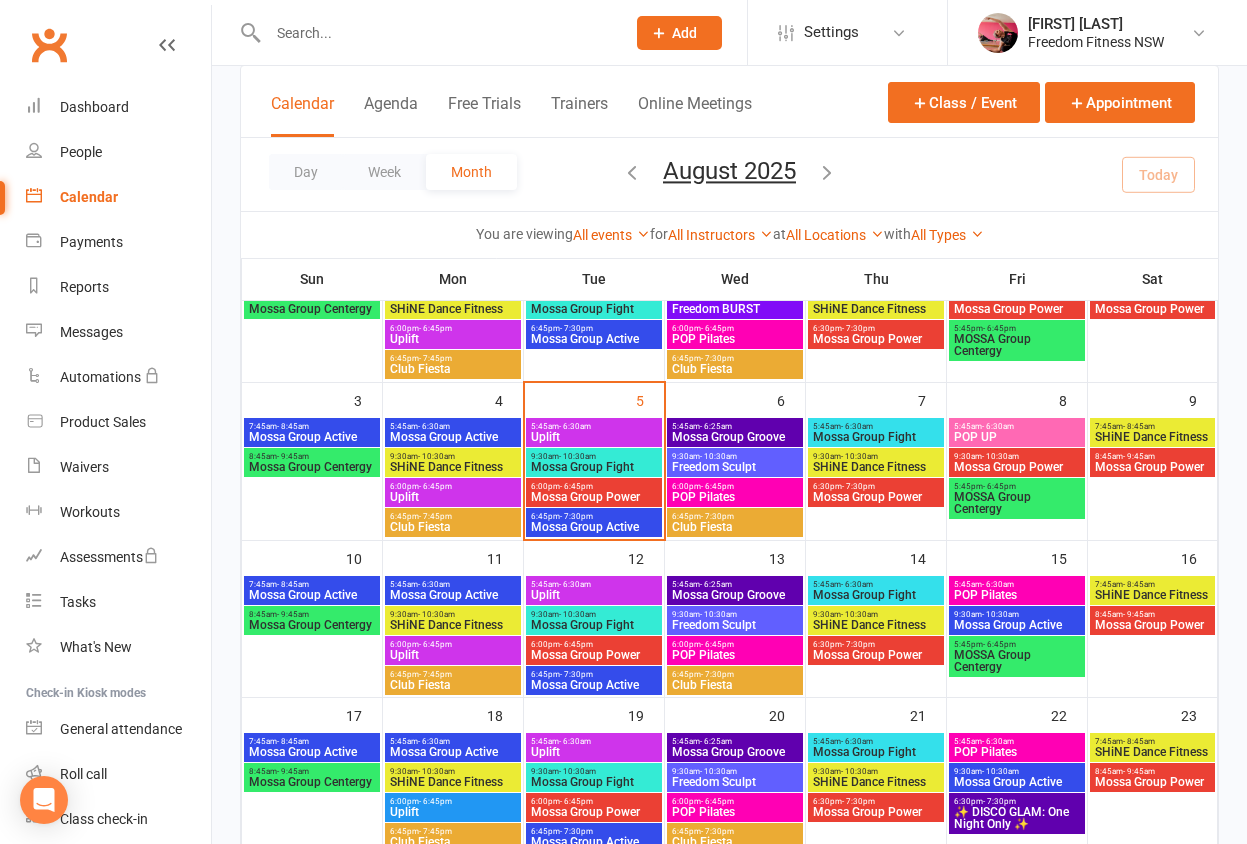 click on "✨ DISCO GLAM: One Night Only ✨" at bounding box center [1017, 818] 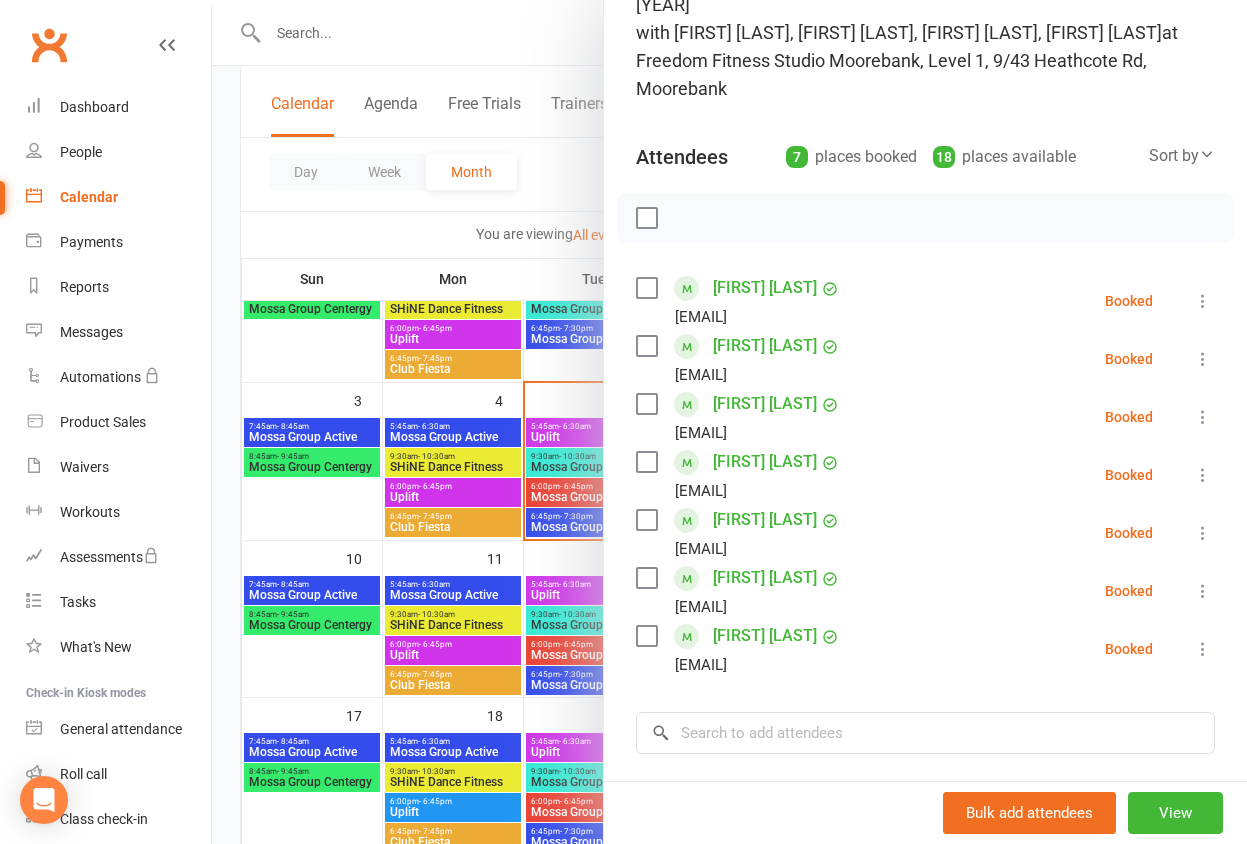 scroll, scrollTop: 200, scrollLeft: 0, axis: vertical 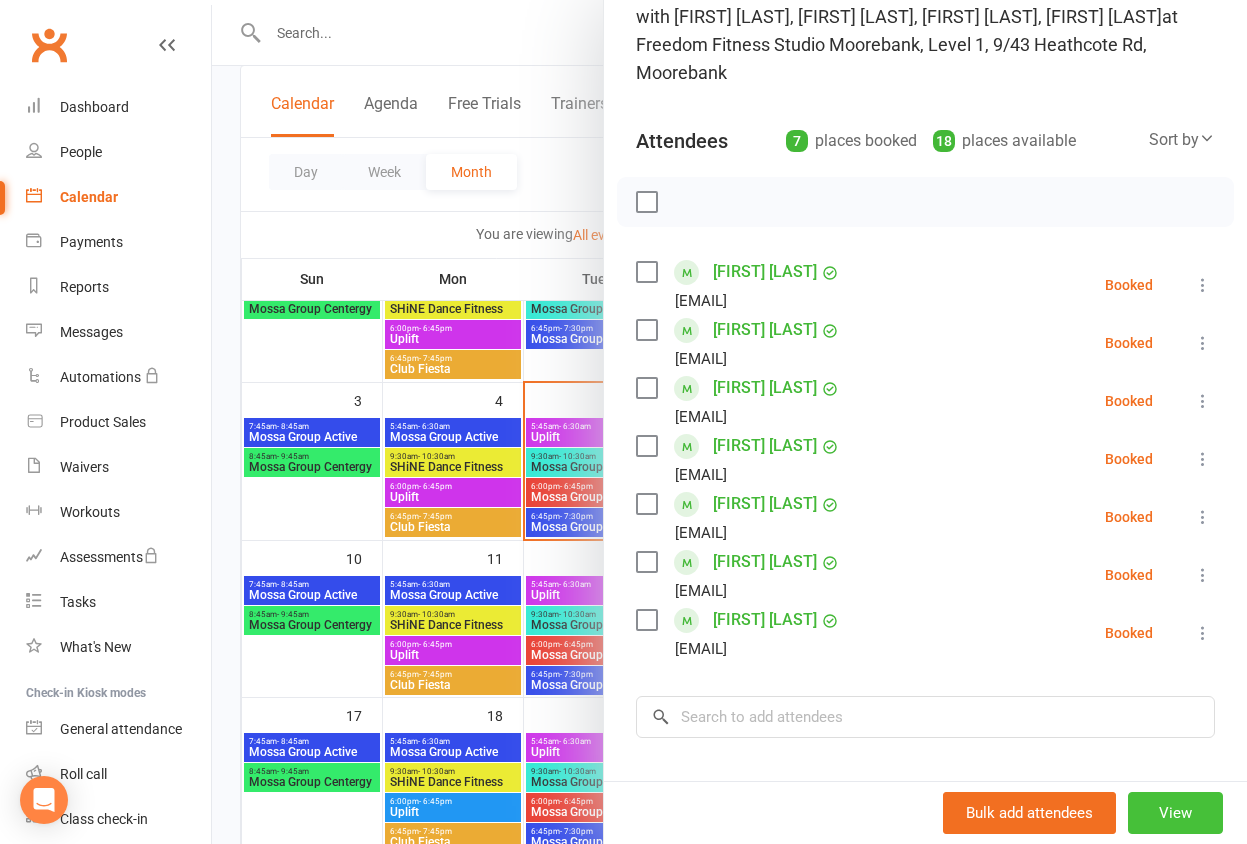 click on "View" at bounding box center (1175, 813) 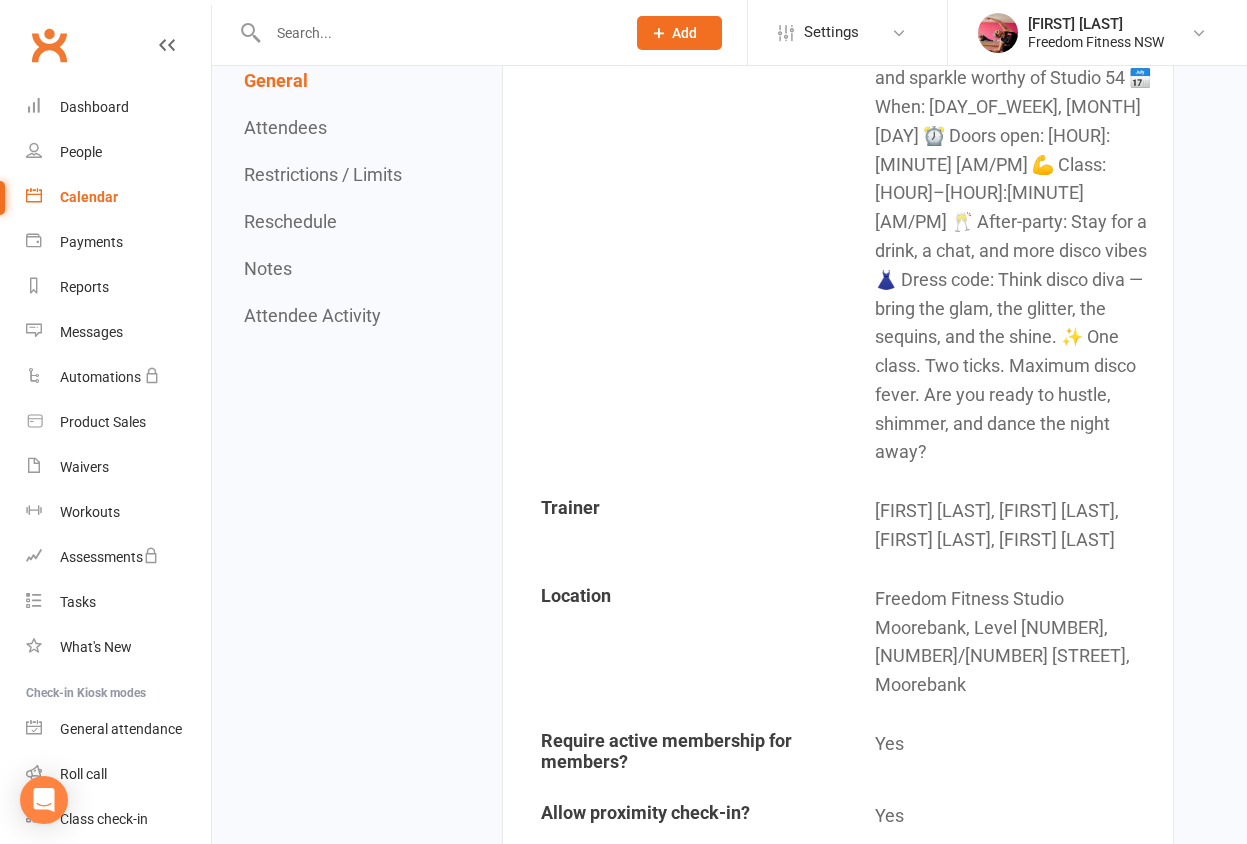 scroll, scrollTop: 900, scrollLeft: 0, axis: vertical 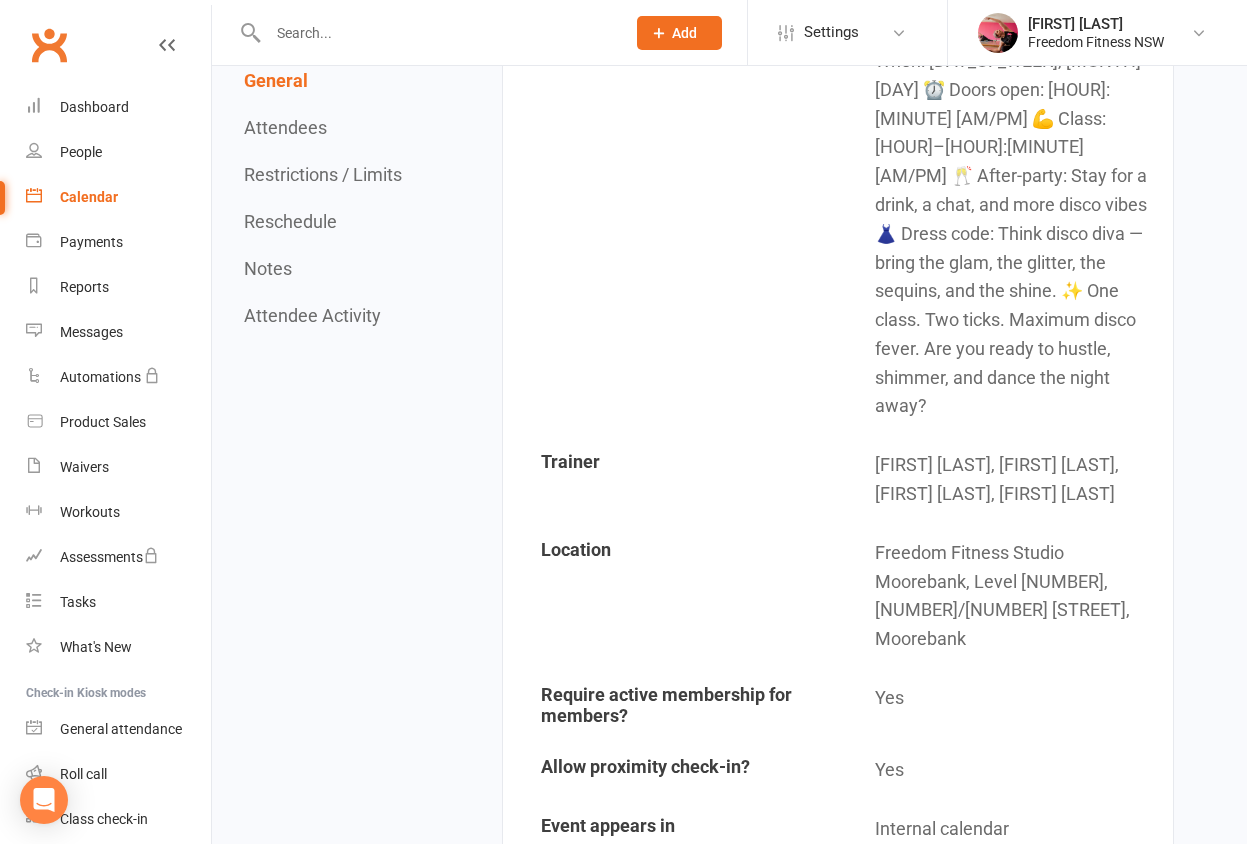 click on "Calendar" at bounding box center (89, 197) 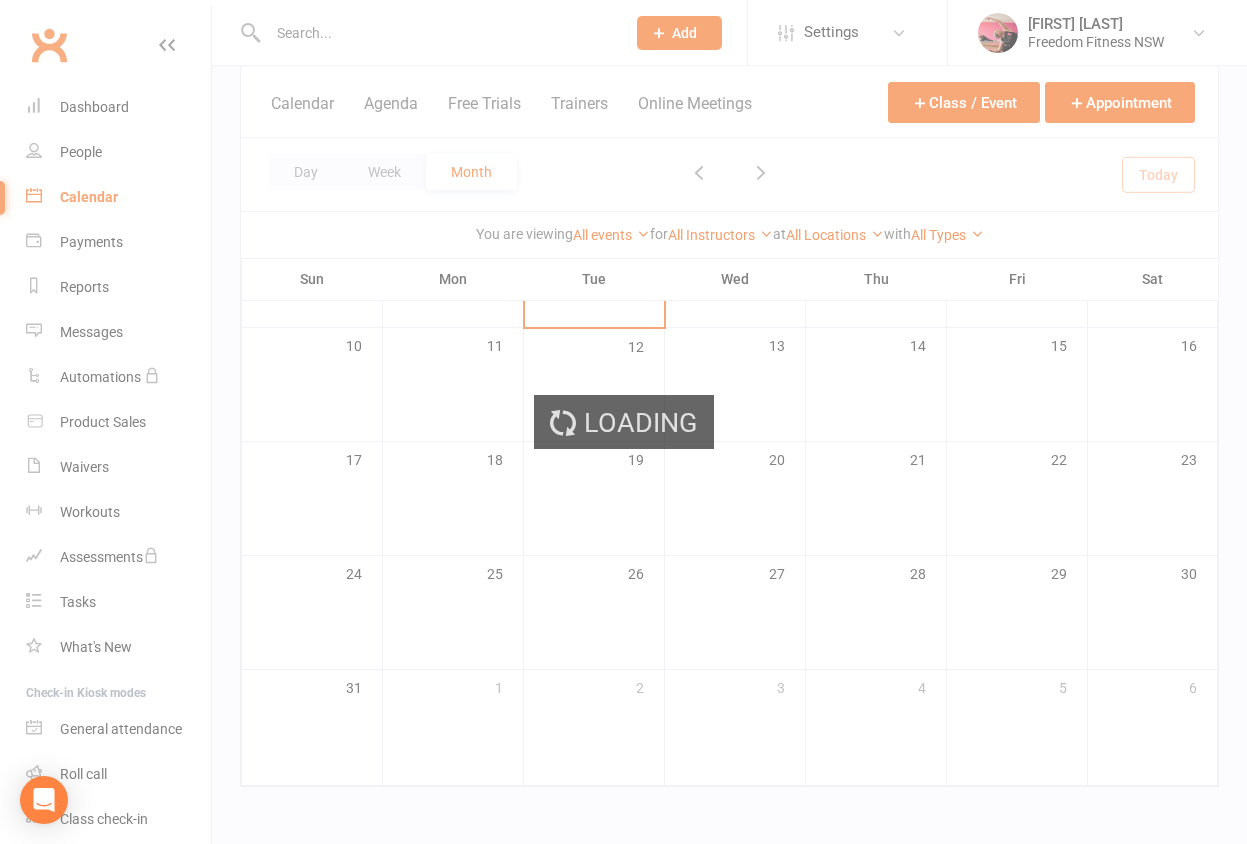 scroll, scrollTop: 0, scrollLeft: 0, axis: both 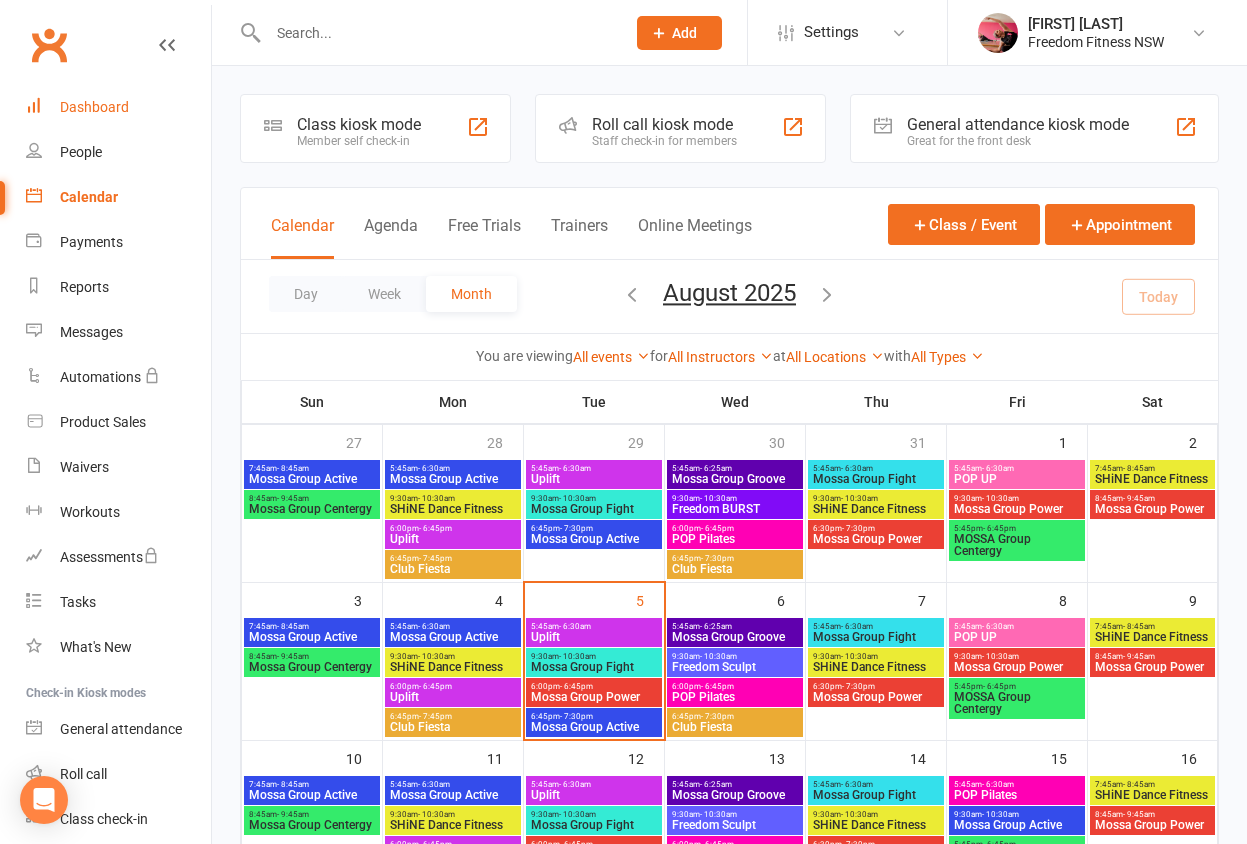click on "Dashboard" at bounding box center [118, 107] 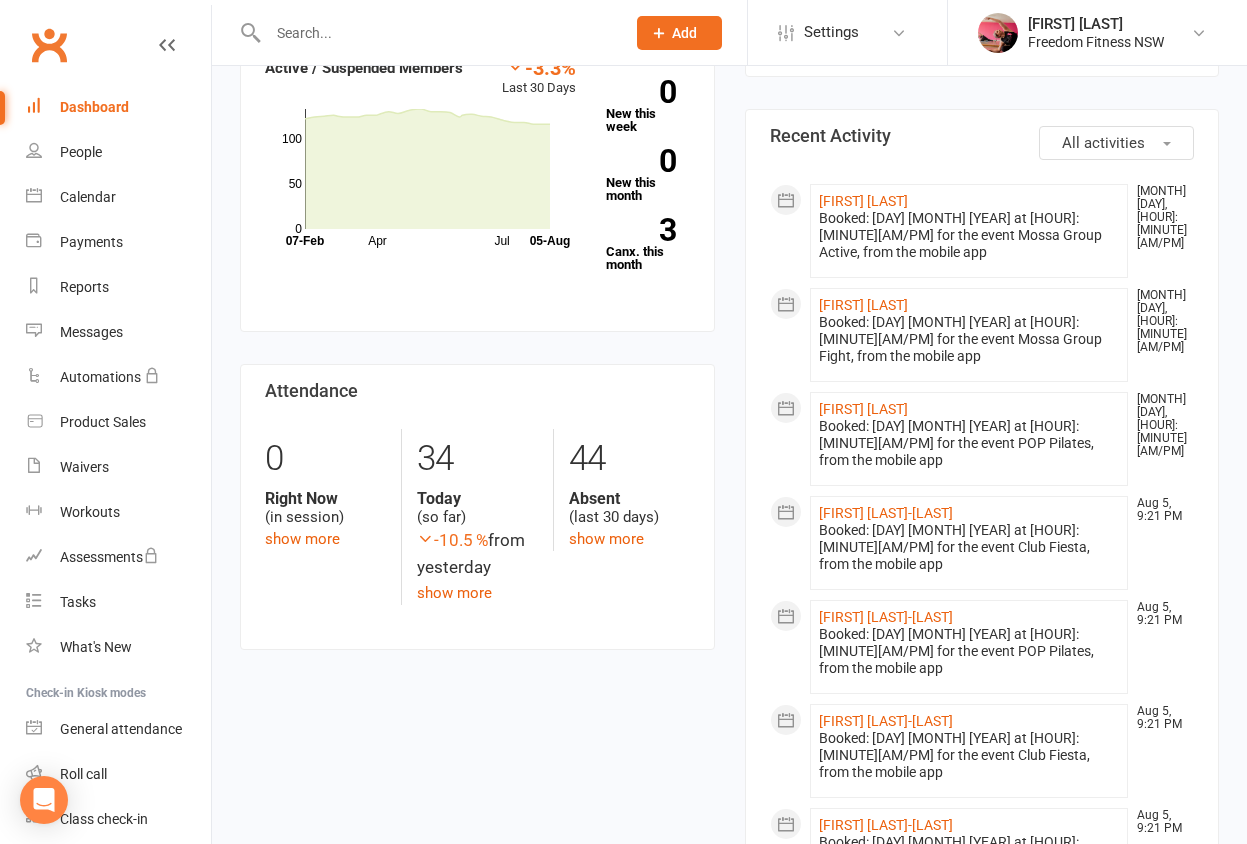 scroll, scrollTop: 300, scrollLeft: 0, axis: vertical 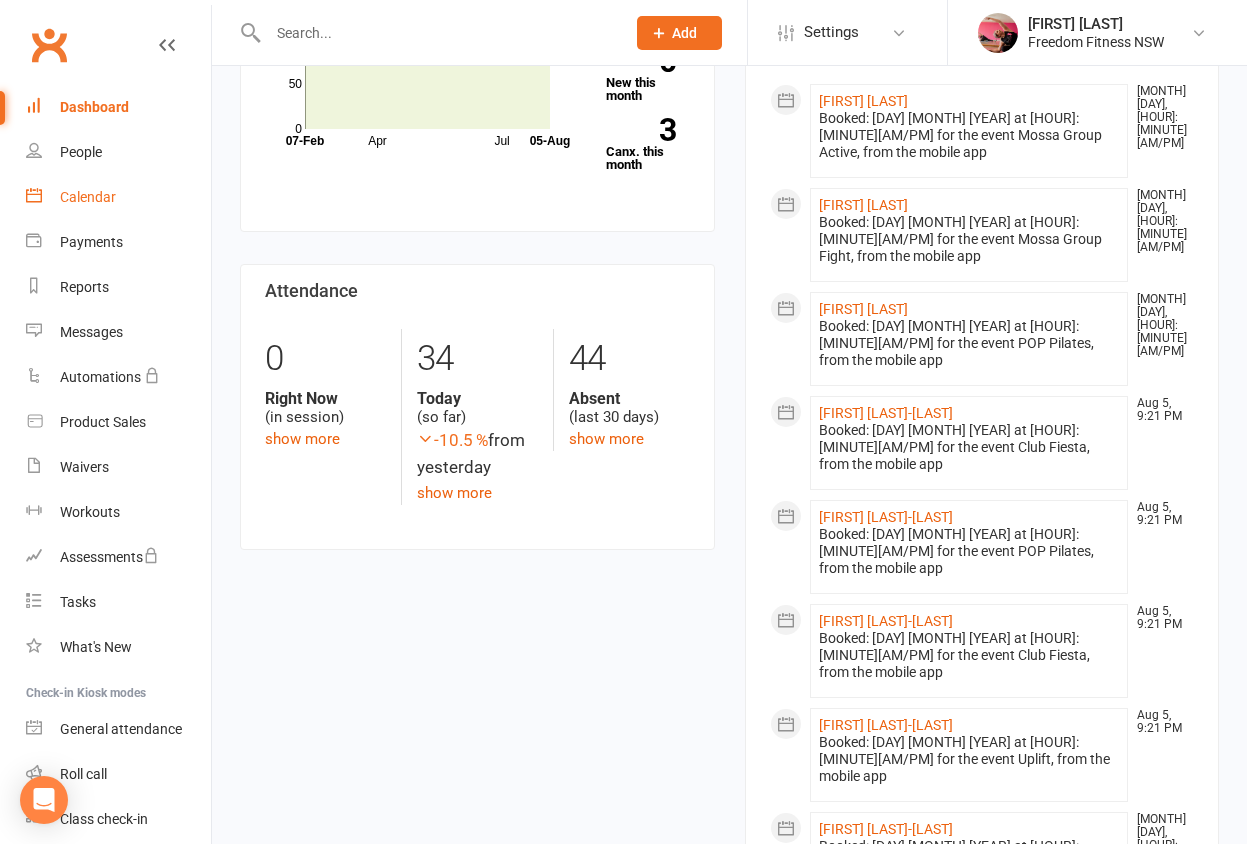 click on "Calendar" at bounding box center (88, 197) 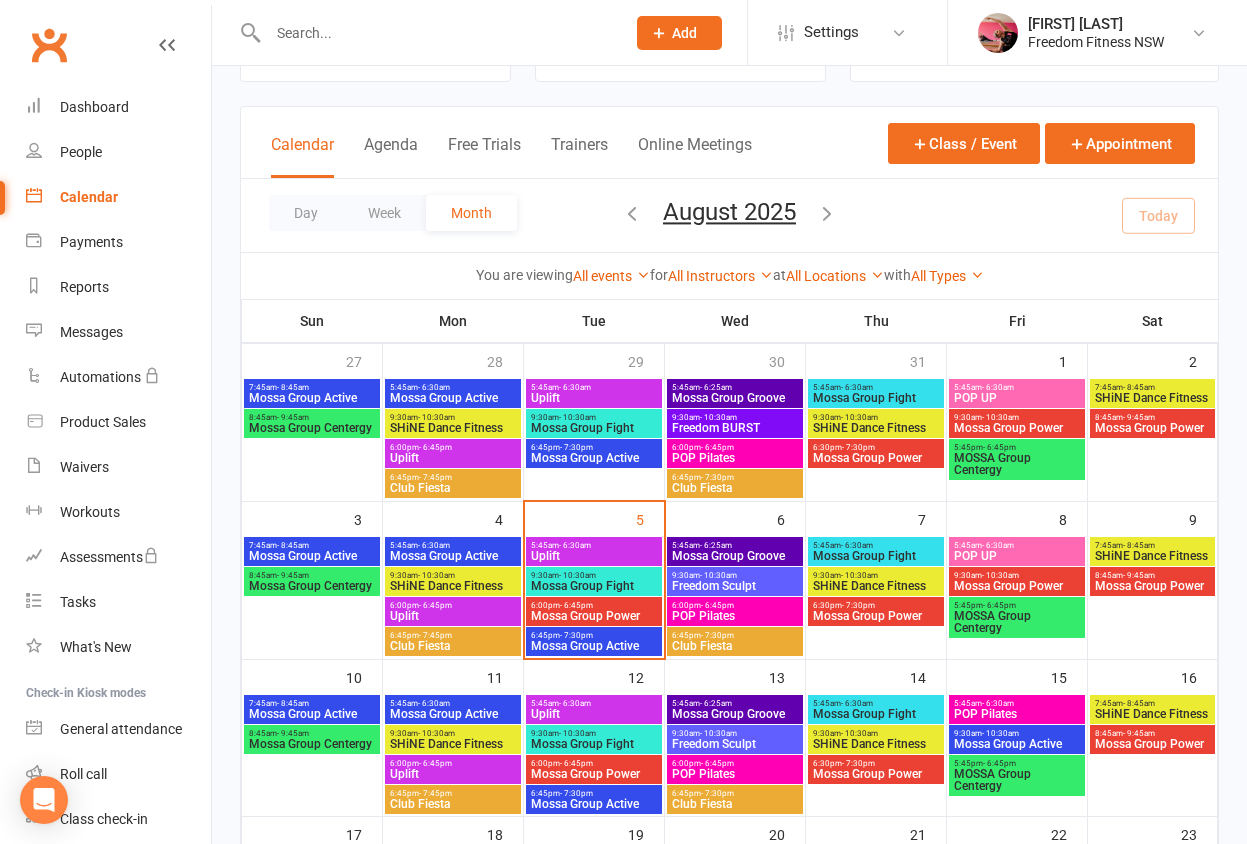 scroll, scrollTop: 200, scrollLeft: 0, axis: vertical 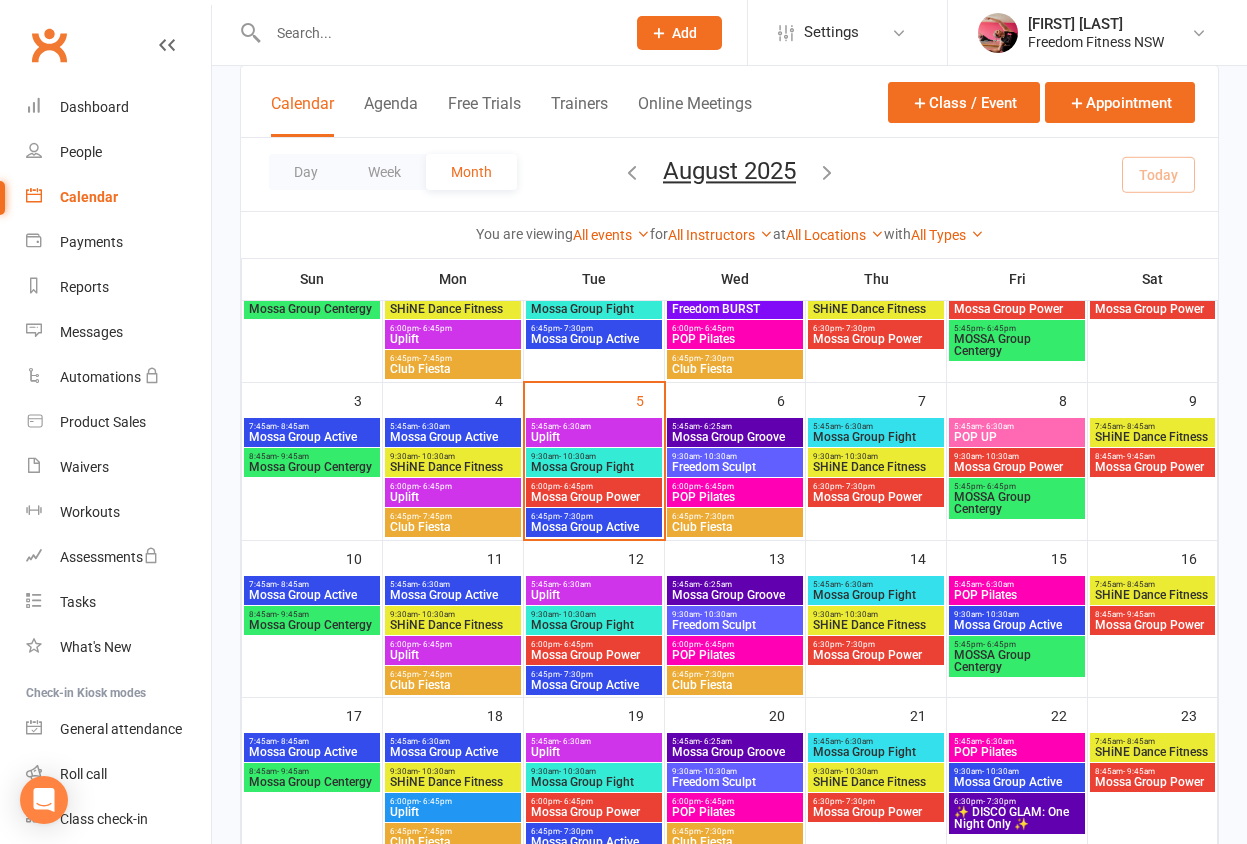click on "- 6:45pm" at bounding box center [717, 486] 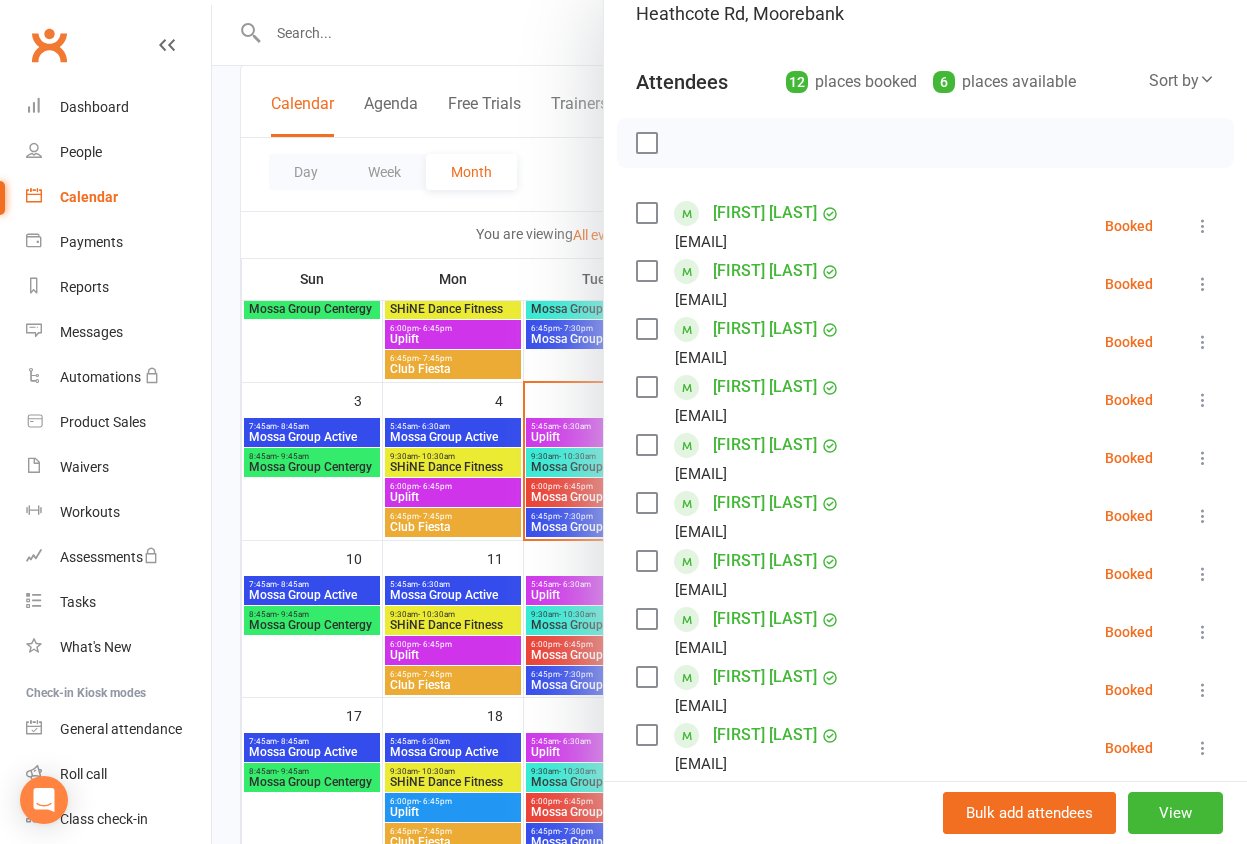 scroll, scrollTop: 174, scrollLeft: 0, axis: vertical 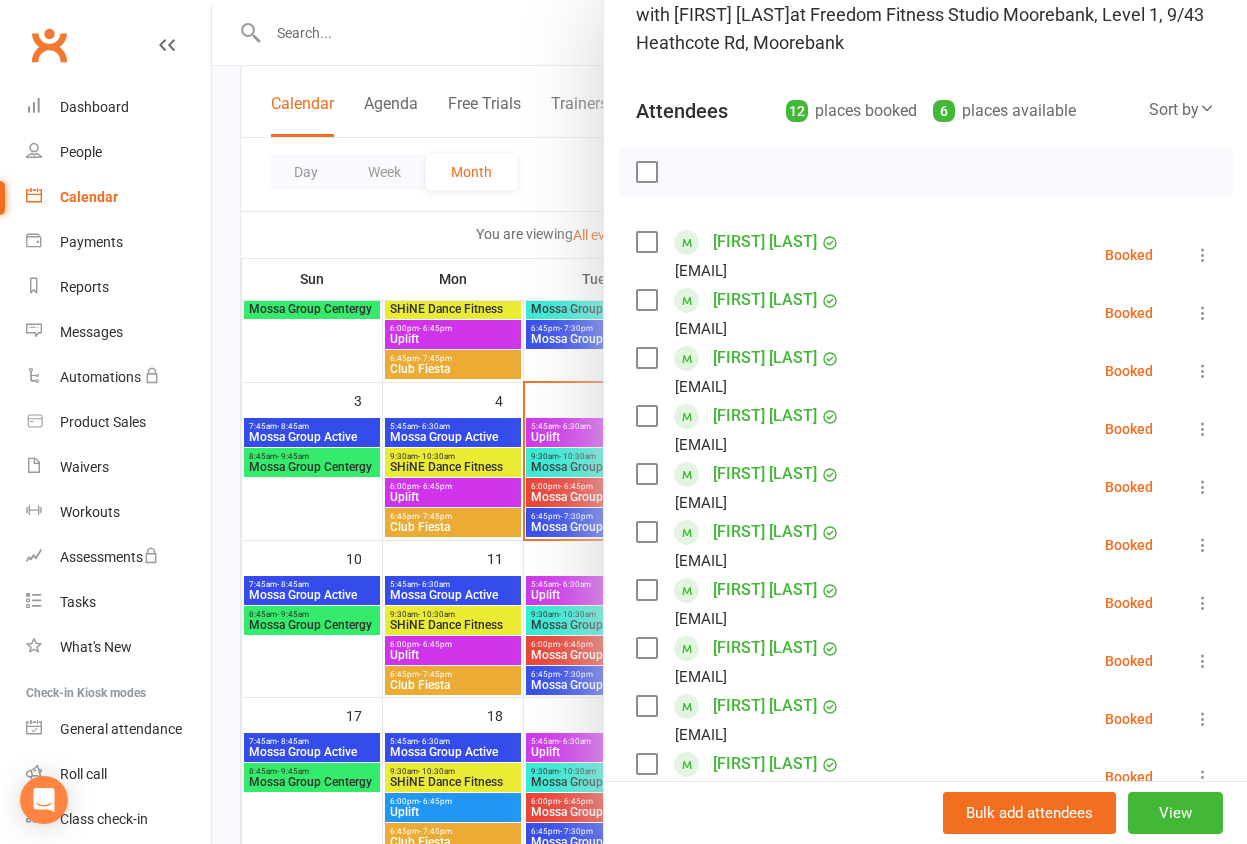 click at bounding box center (729, 422) 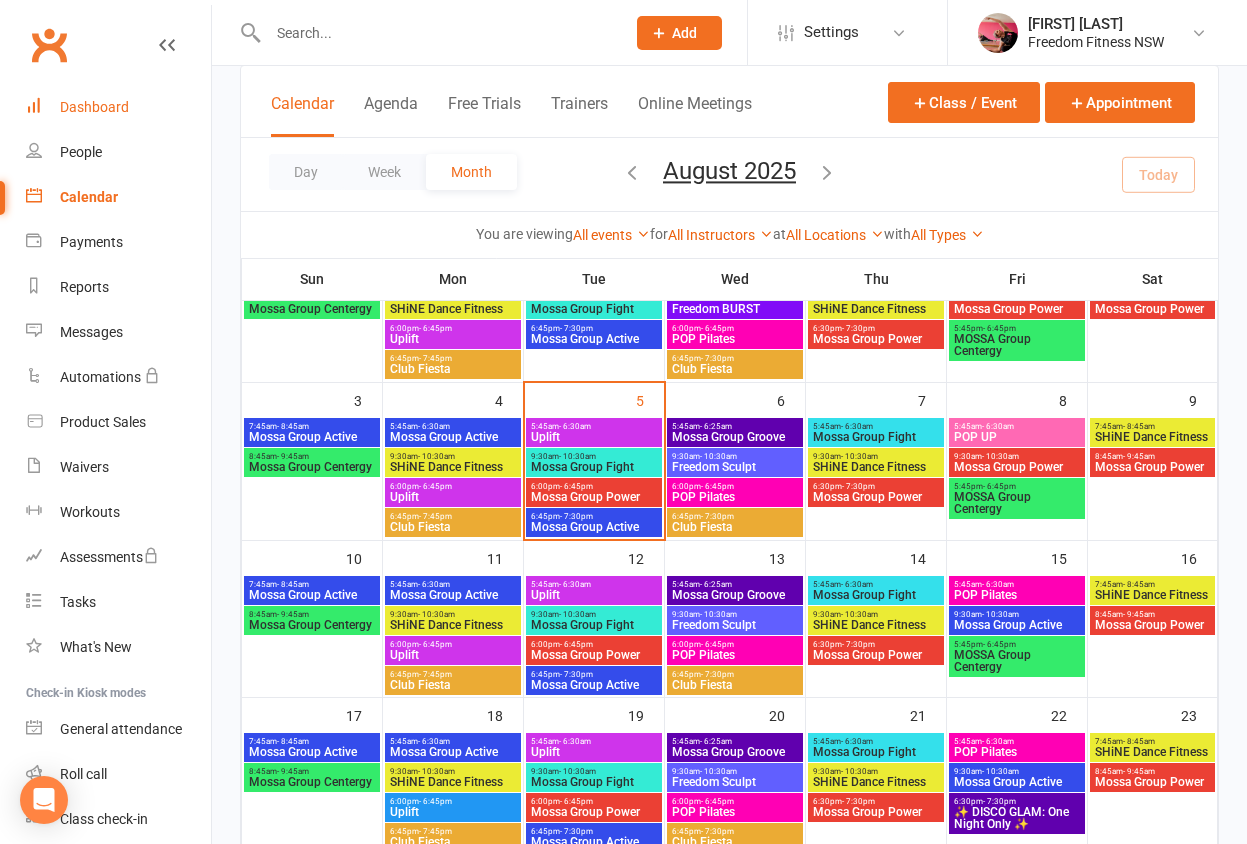 click on "Dashboard" at bounding box center [118, 107] 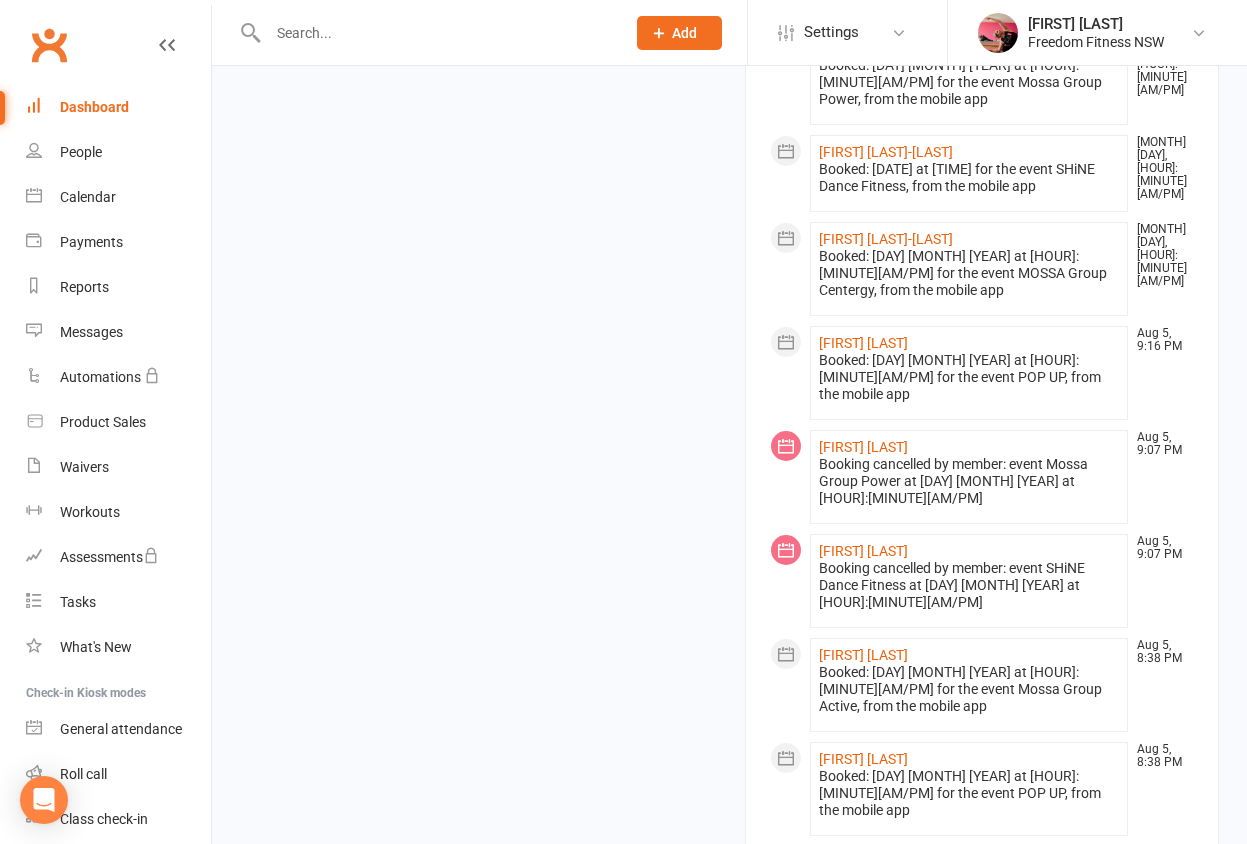 scroll, scrollTop: 1400, scrollLeft: 0, axis: vertical 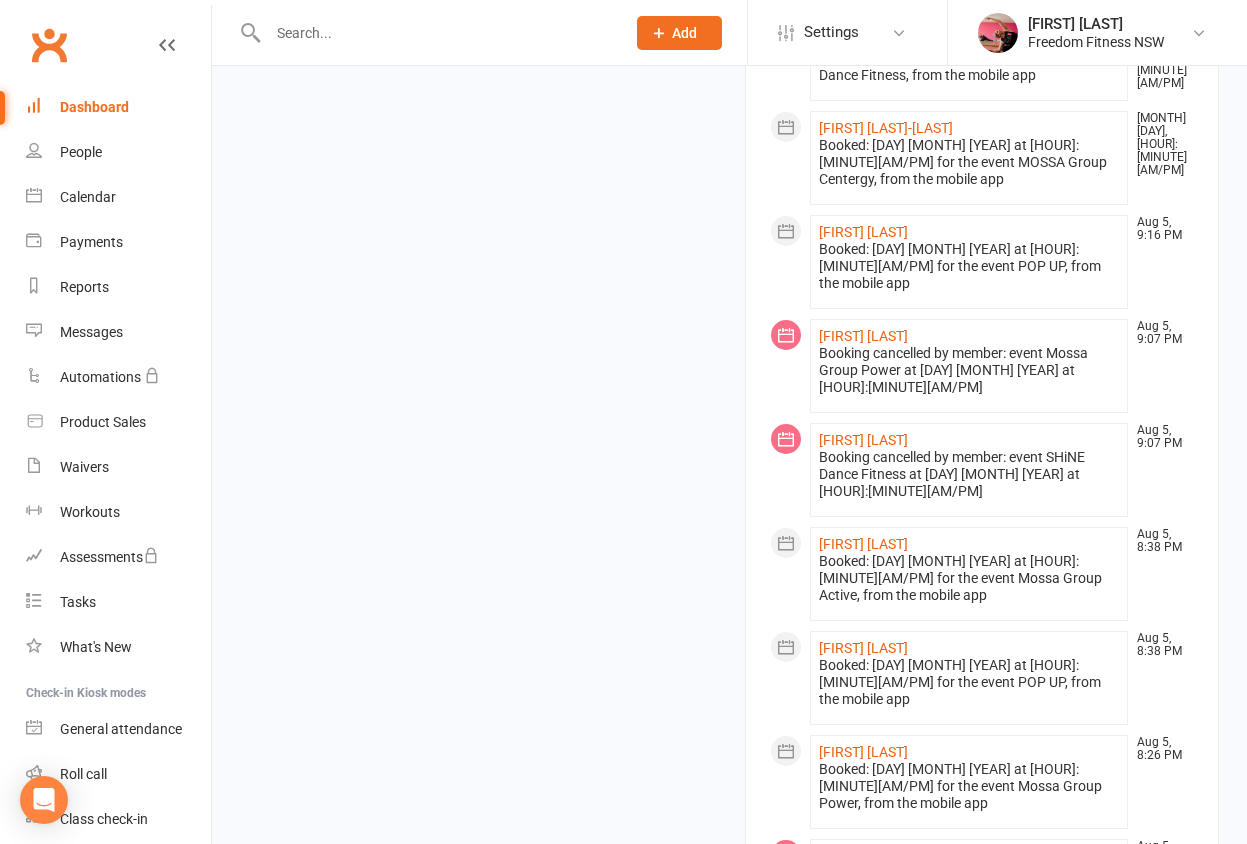 click on "view all" 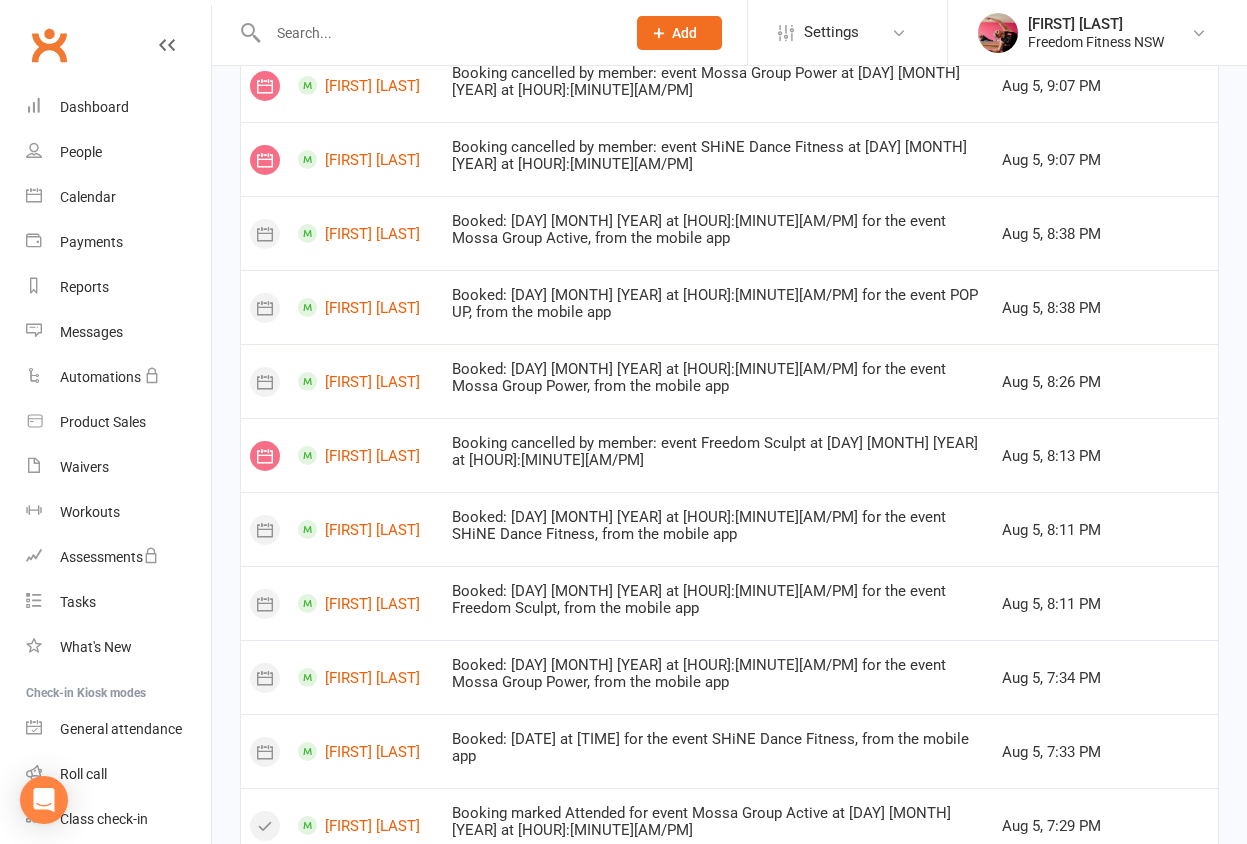 scroll, scrollTop: 1179, scrollLeft: 0, axis: vertical 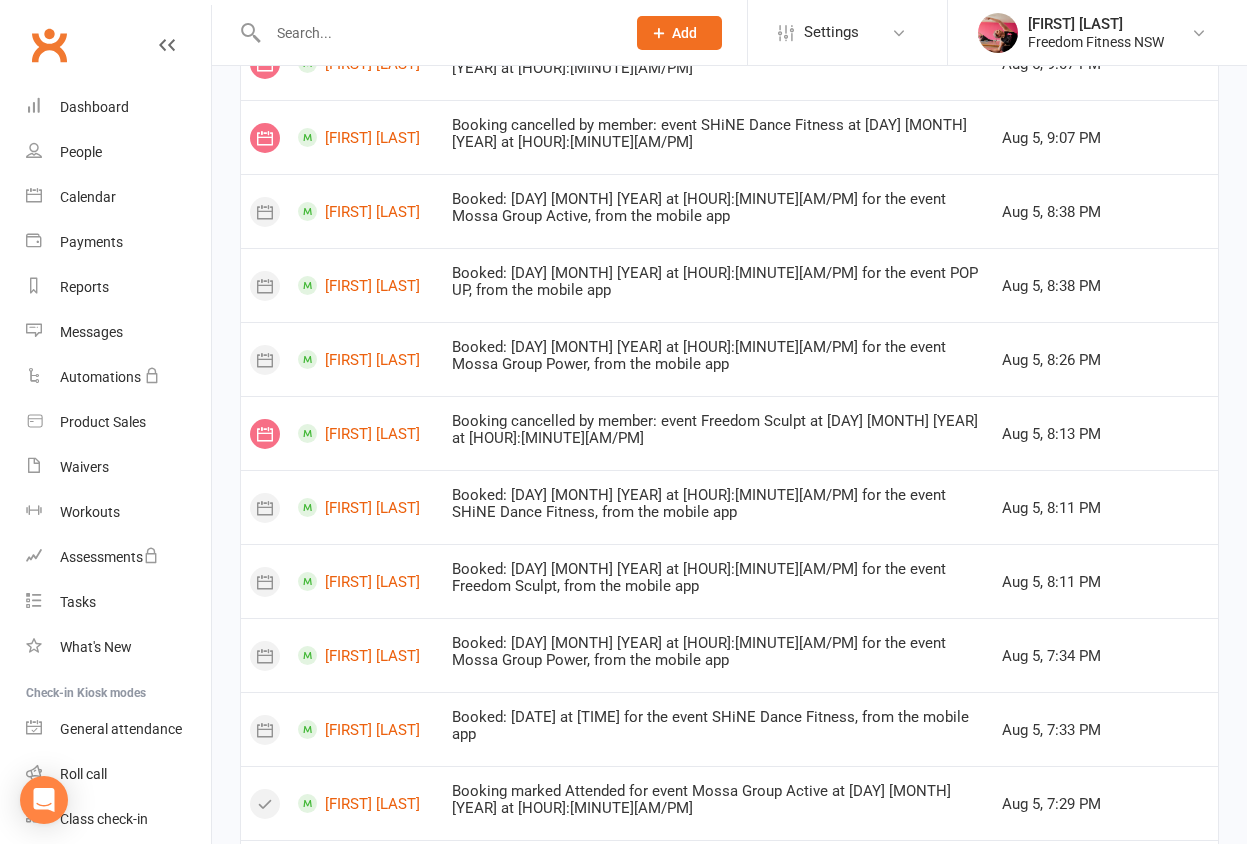 click on "2" at bounding box center [1065, 947] 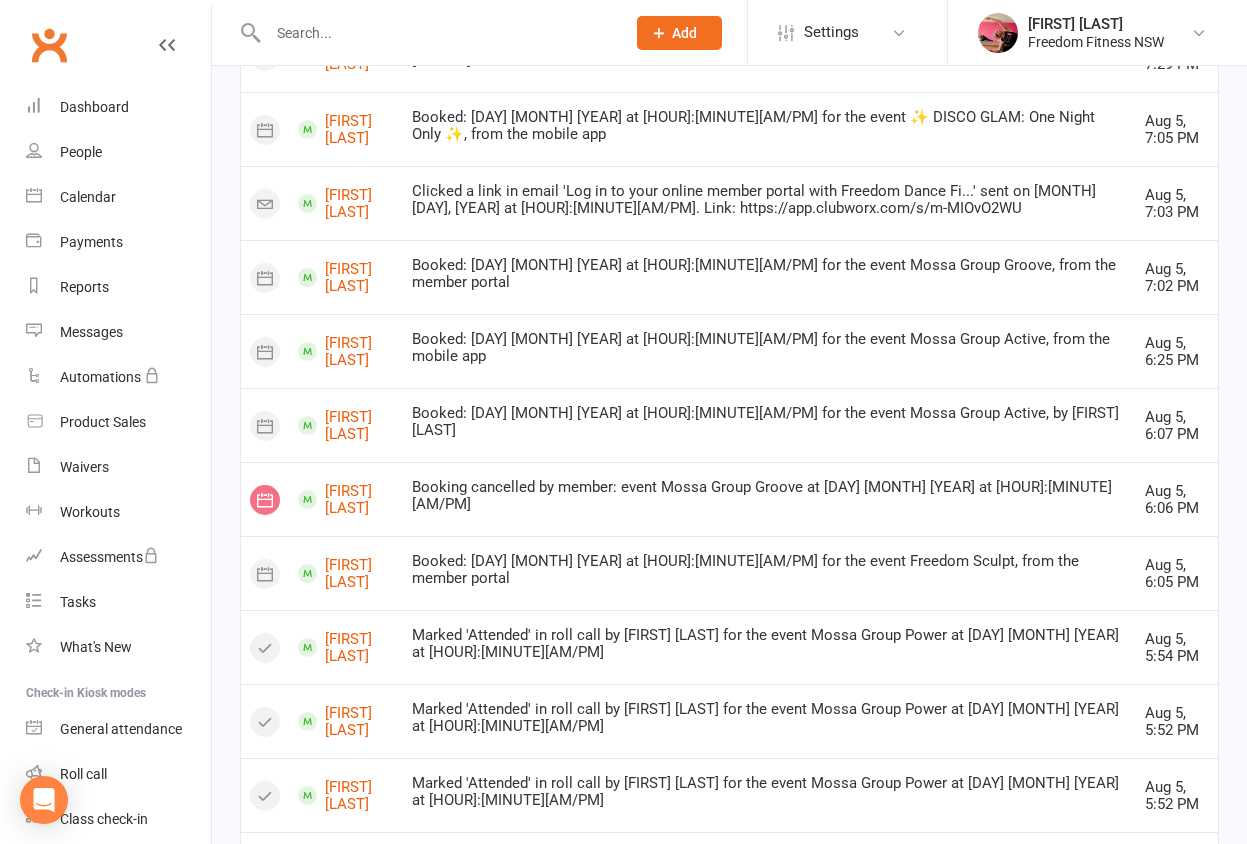 scroll, scrollTop: 1187, scrollLeft: 0, axis: vertical 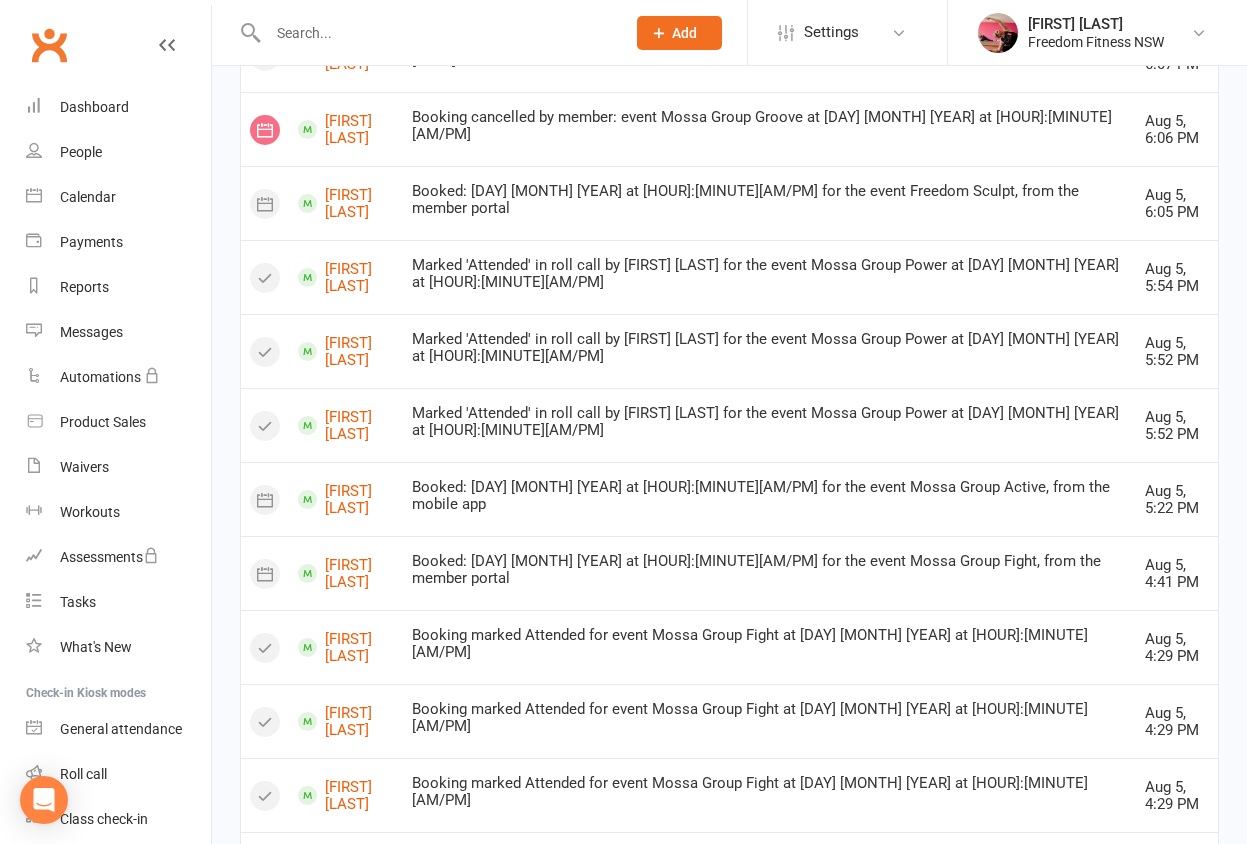 click on "1" at bounding box center (1017, 939) 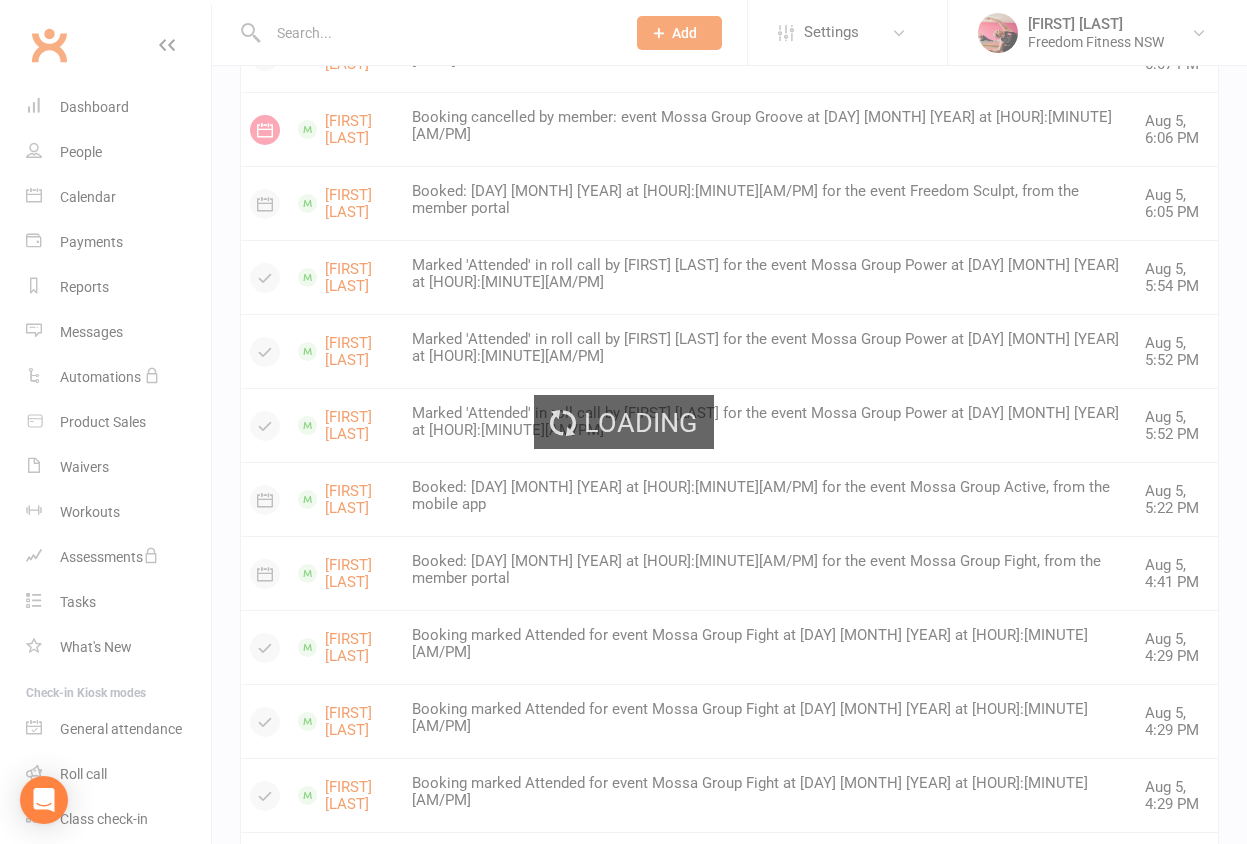 scroll, scrollTop: 1179, scrollLeft: 0, axis: vertical 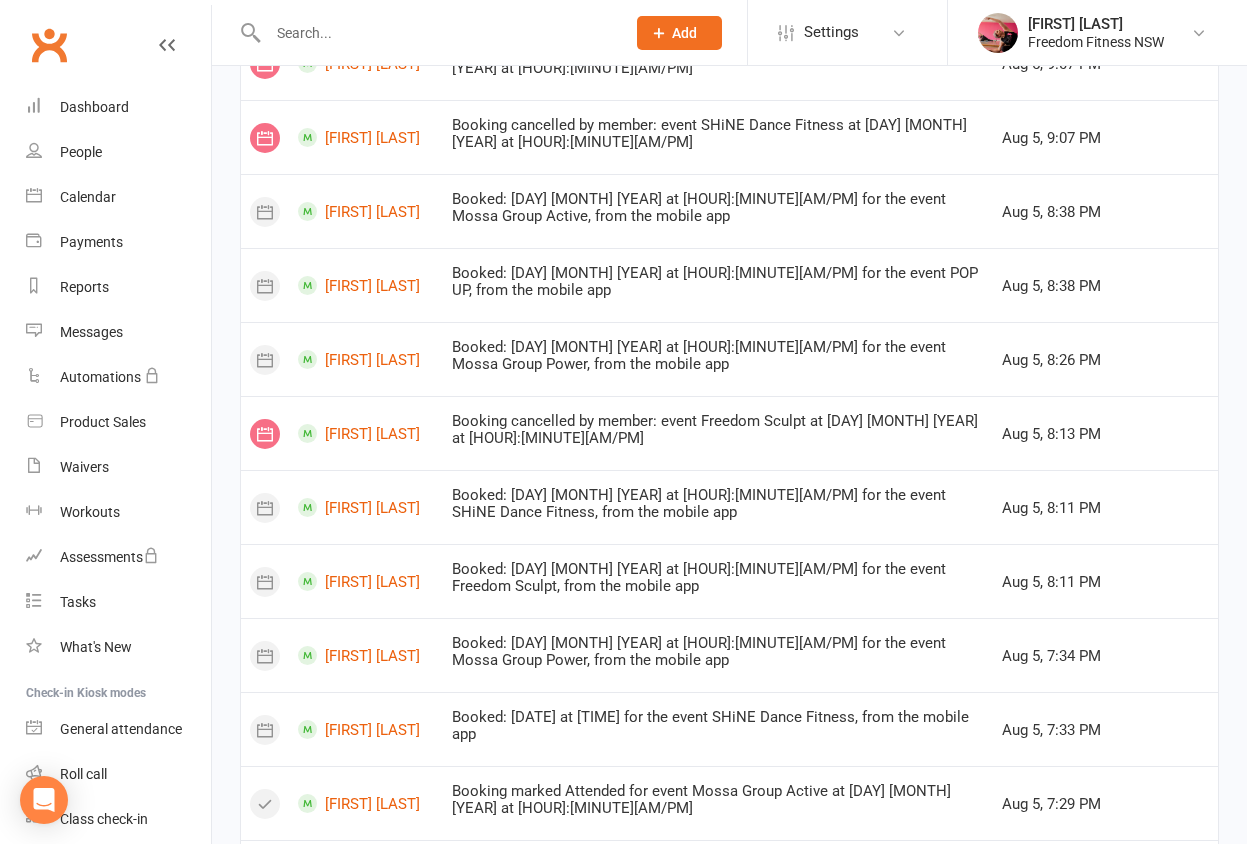 click on "[FIRST] [LAST]" at bounding box center [366, 729] 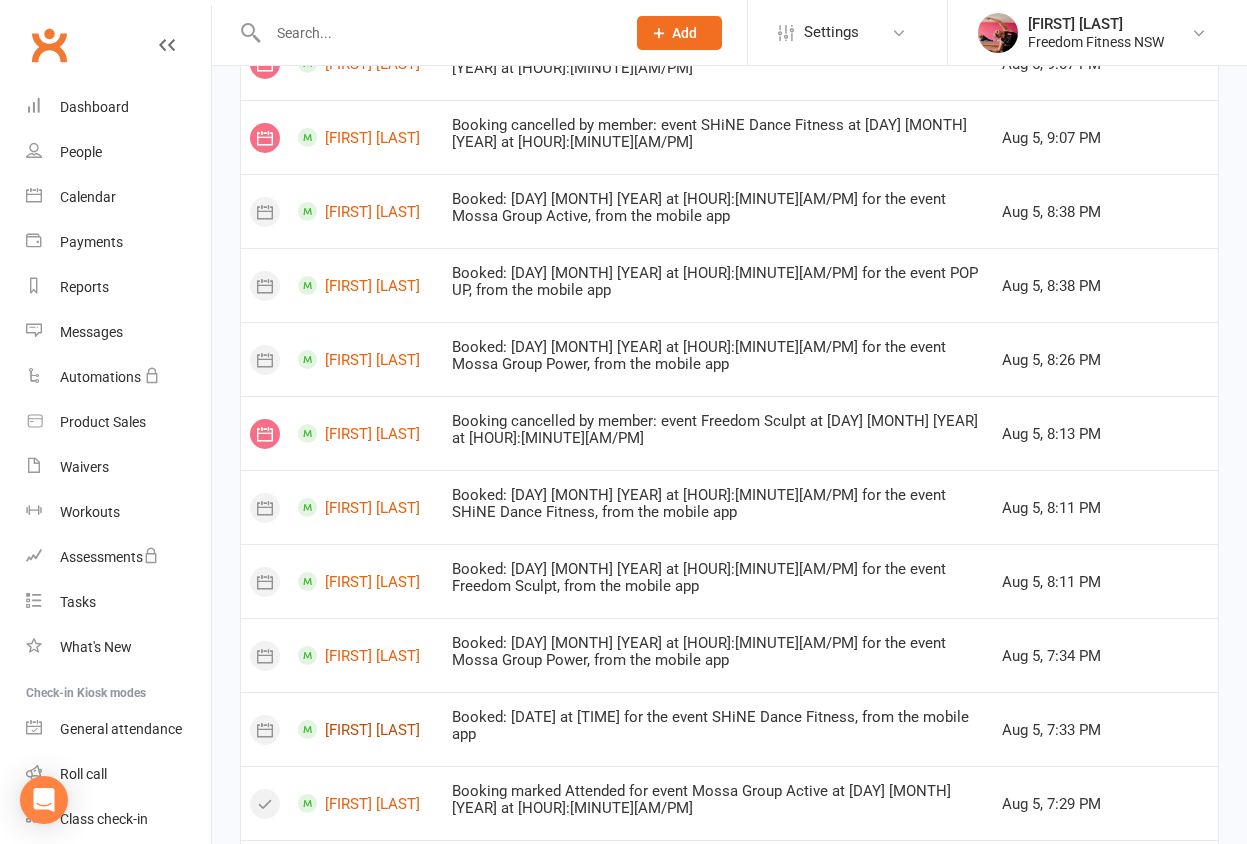 click on "[FIRST] [LAST]" at bounding box center (366, 729) 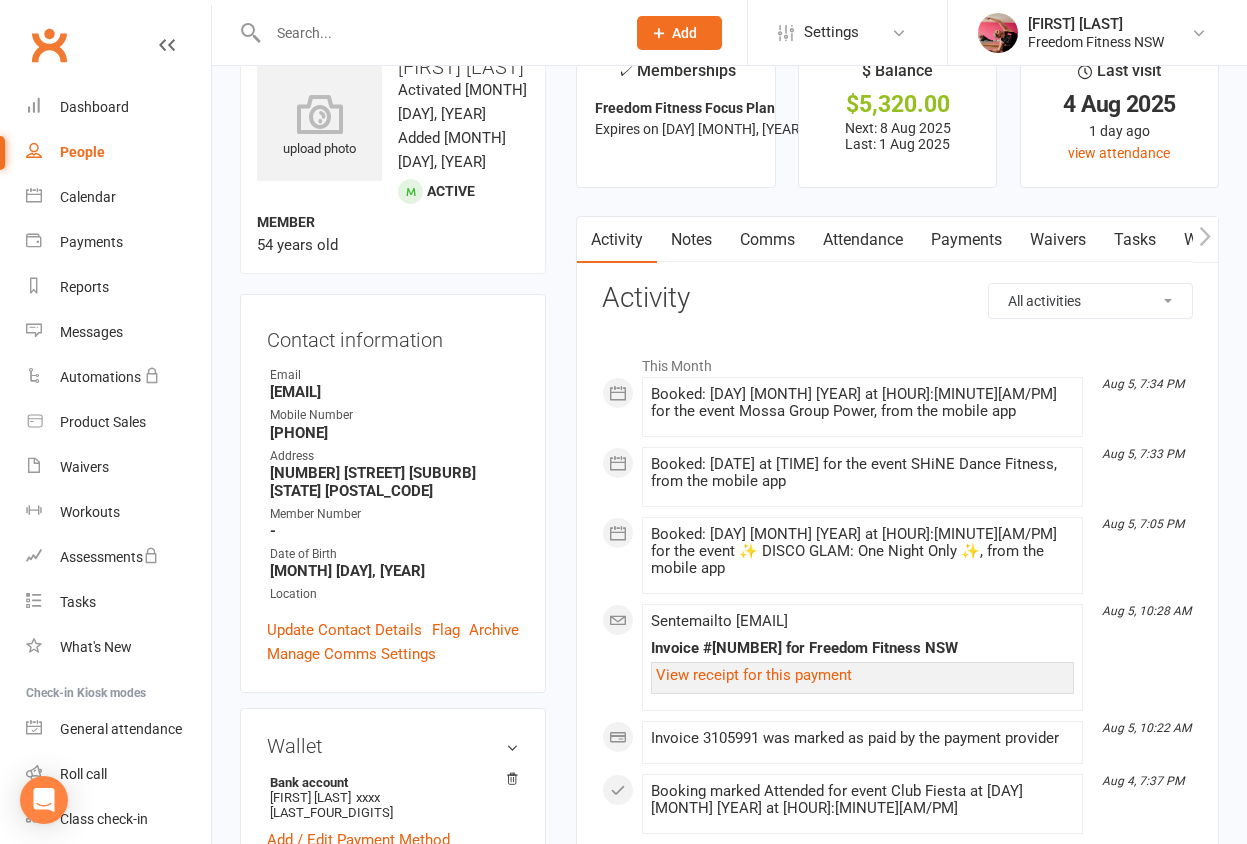 scroll, scrollTop: 100, scrollLeft: 0, axis: vertical 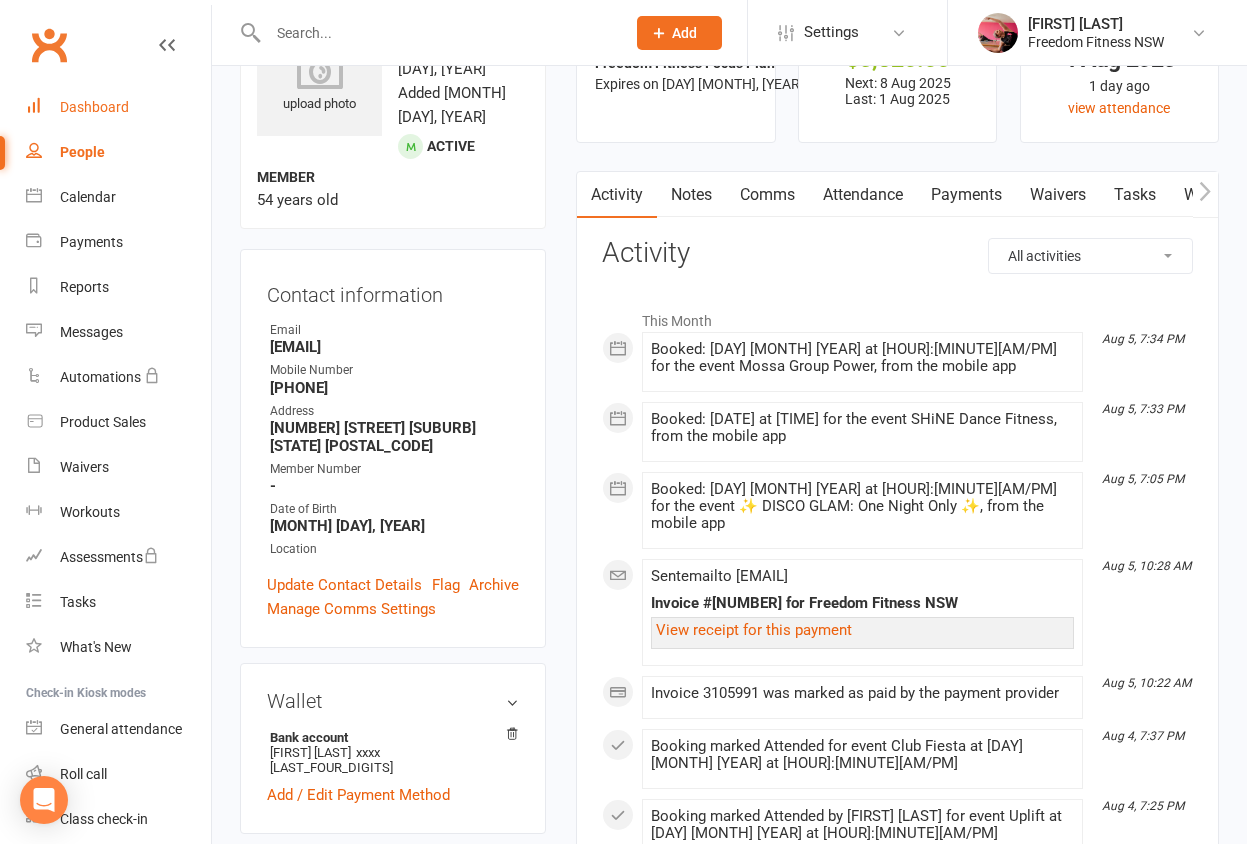 click on "Dashboard" at bounding box center [94, 107] 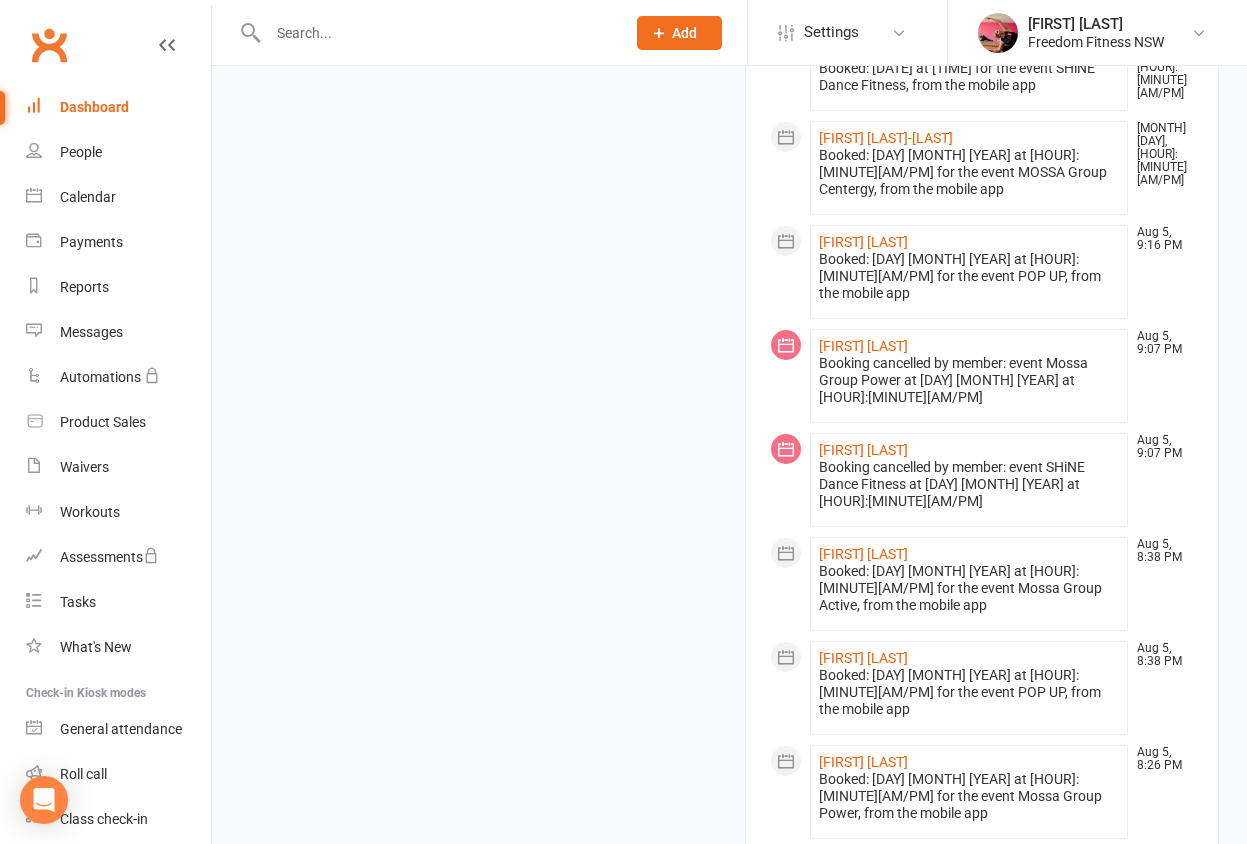 scroll, scrollTop: 1482, scrollLeft: 0, axis: vertical 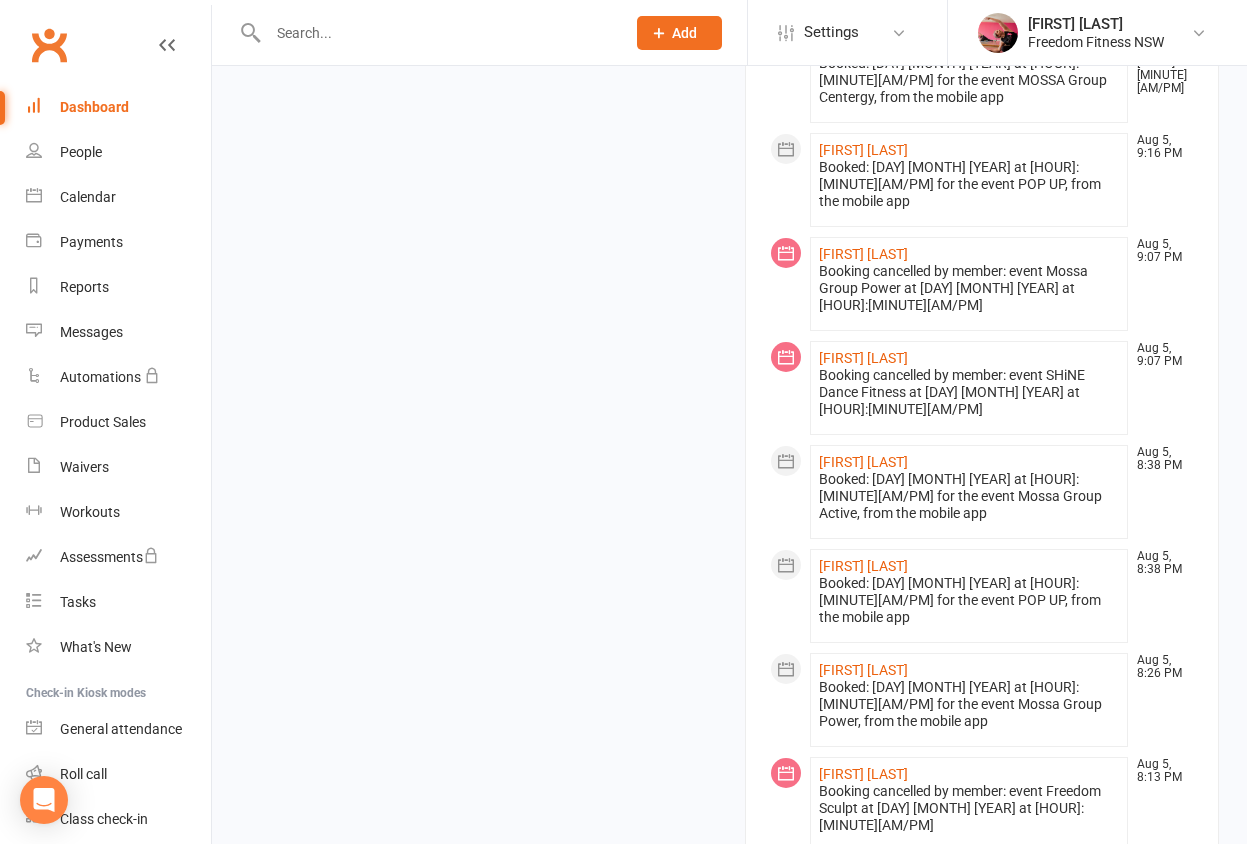 click on "view all" 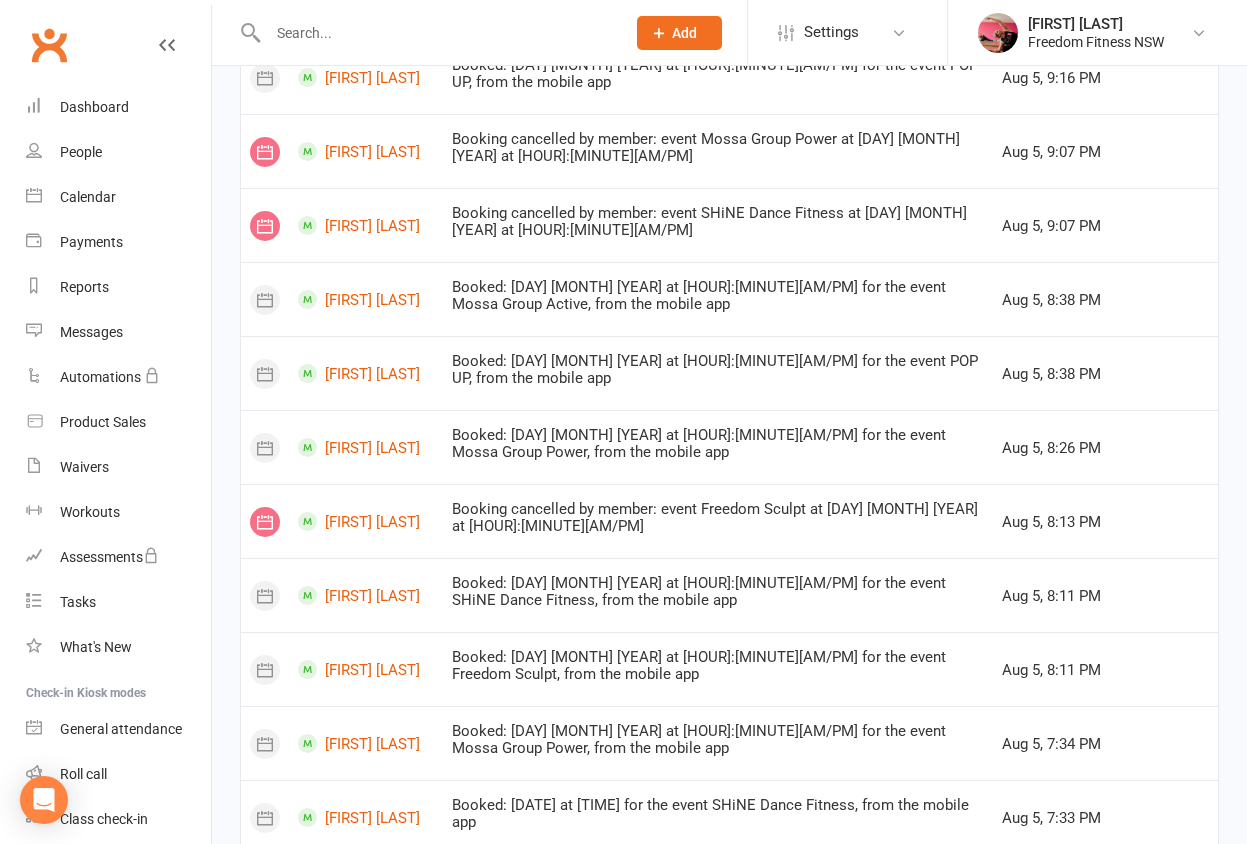 scroll, scrollTop: 1179, scrollLeft: 0, axis: vertical 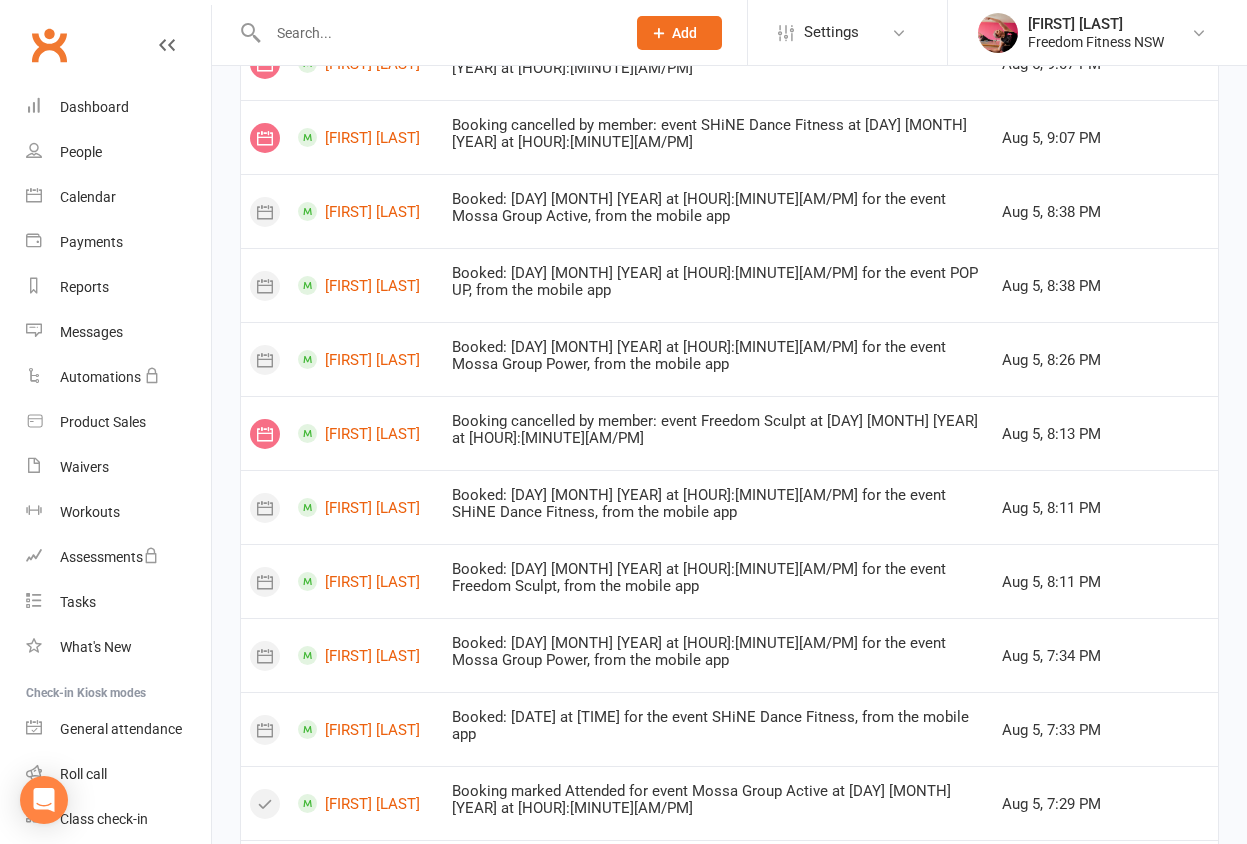 click on "3" at bounding box center (1089, 947) 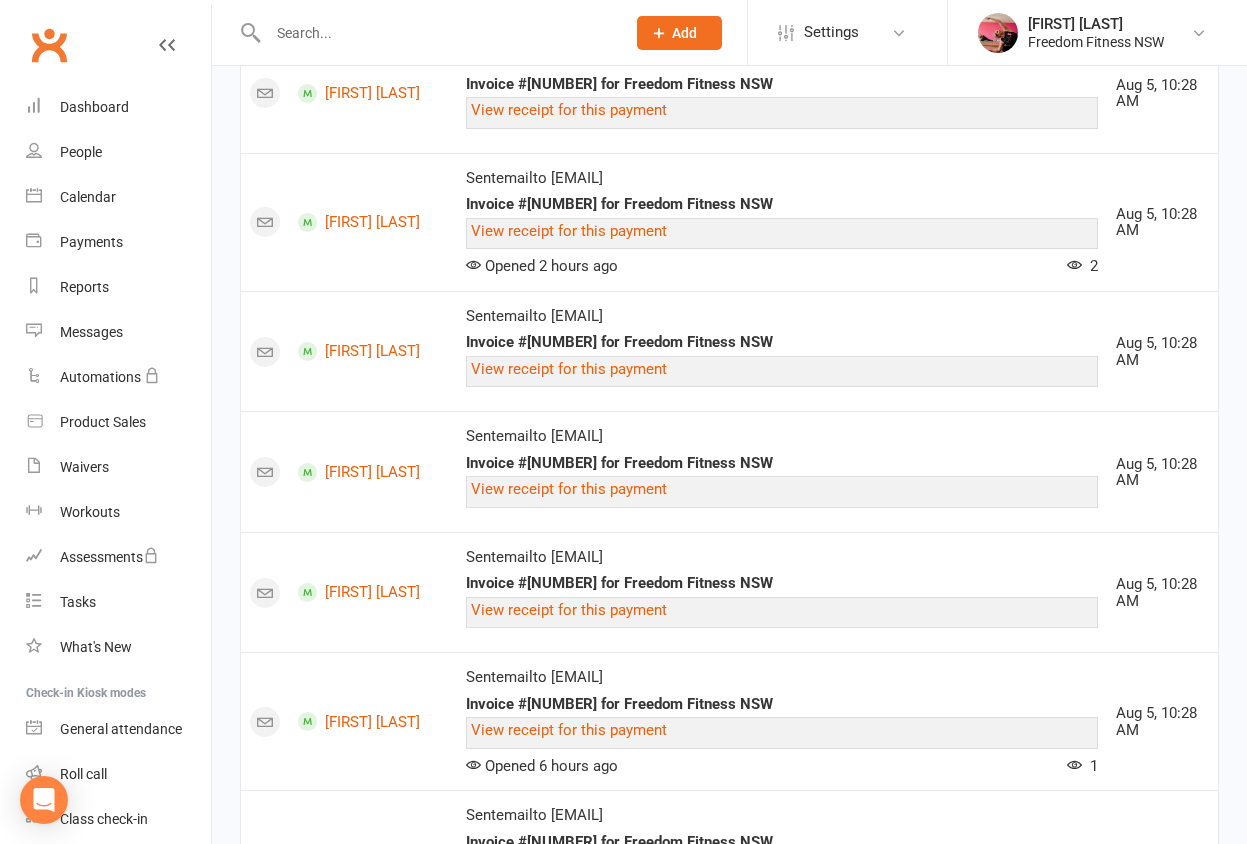 scroll, scrollTop: 2100, scrollLeft: 0, axis: vertical 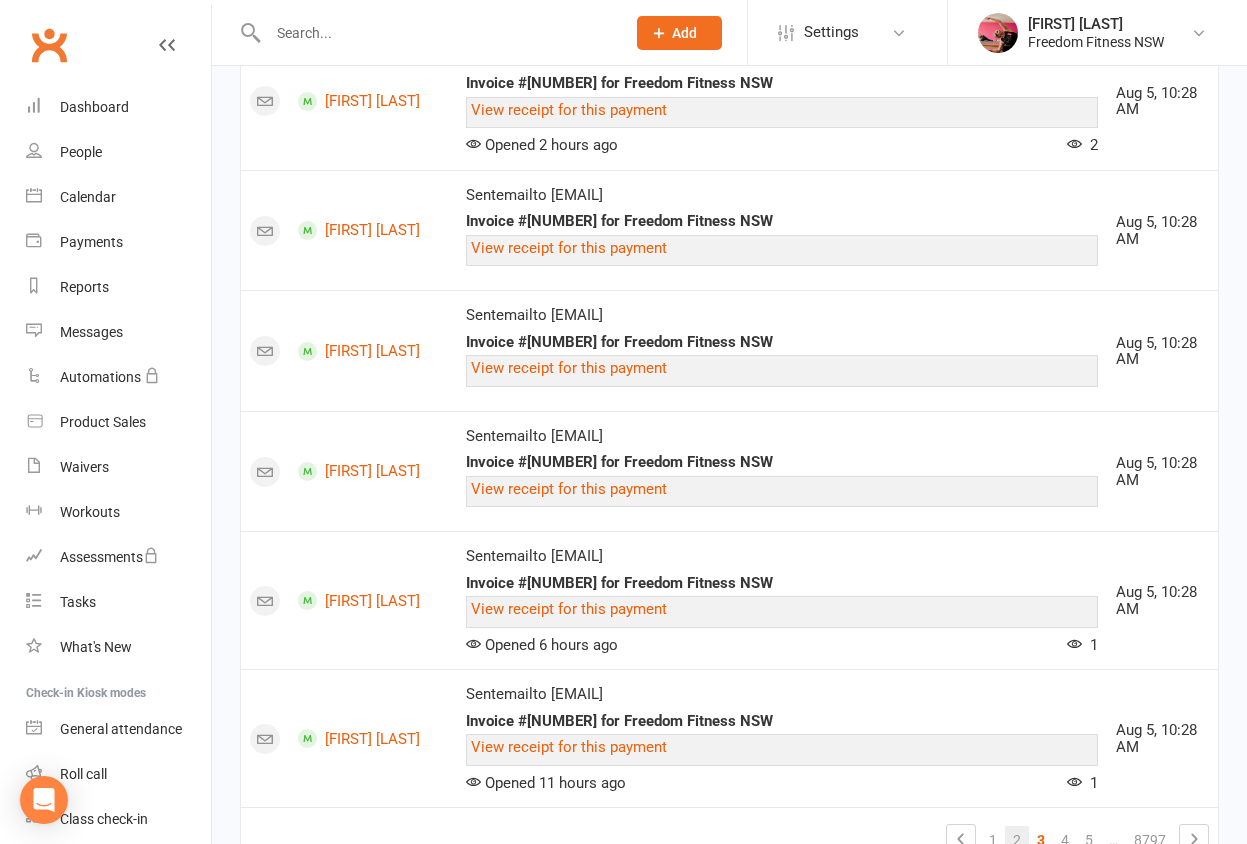click on "2" at bounding box center (1017, 840) 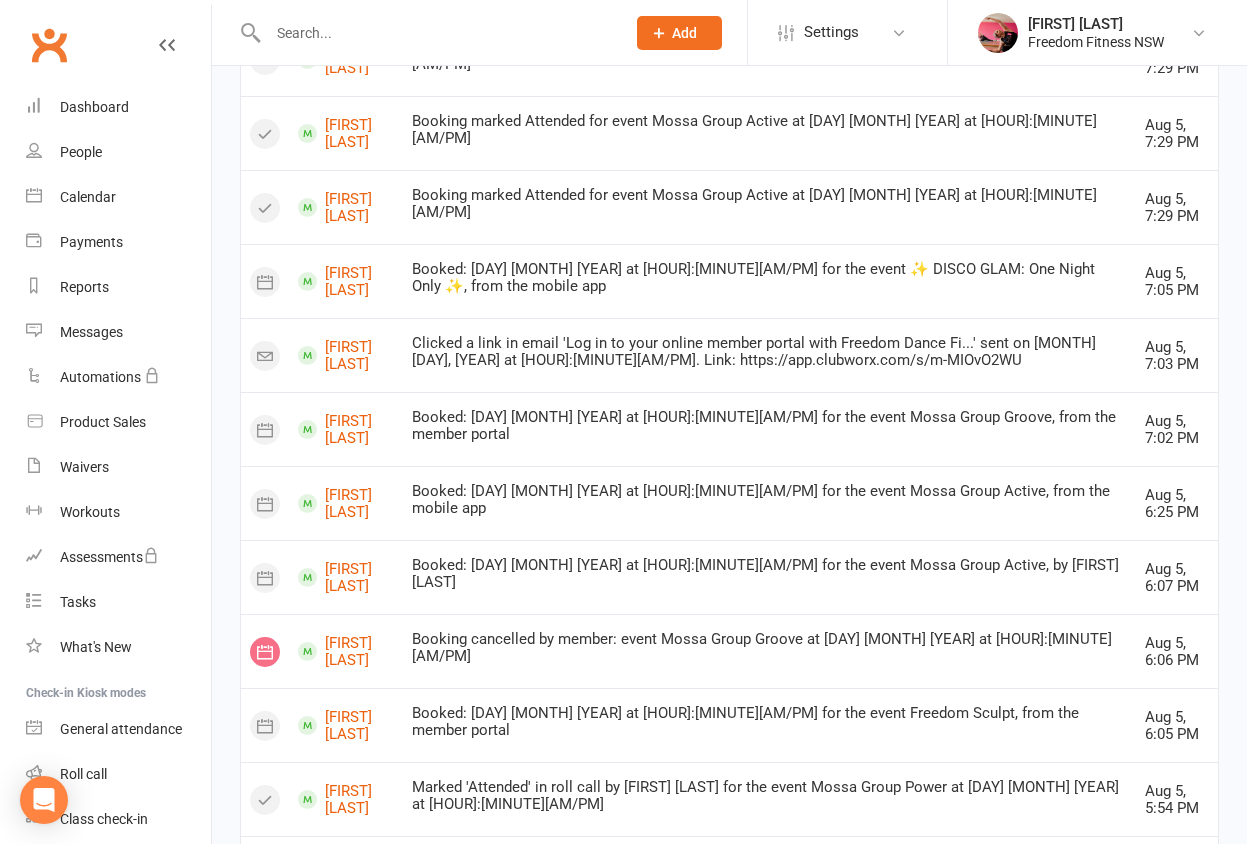 scroll, scrollTop: 387, scrollLeft: 0, axis: vertical 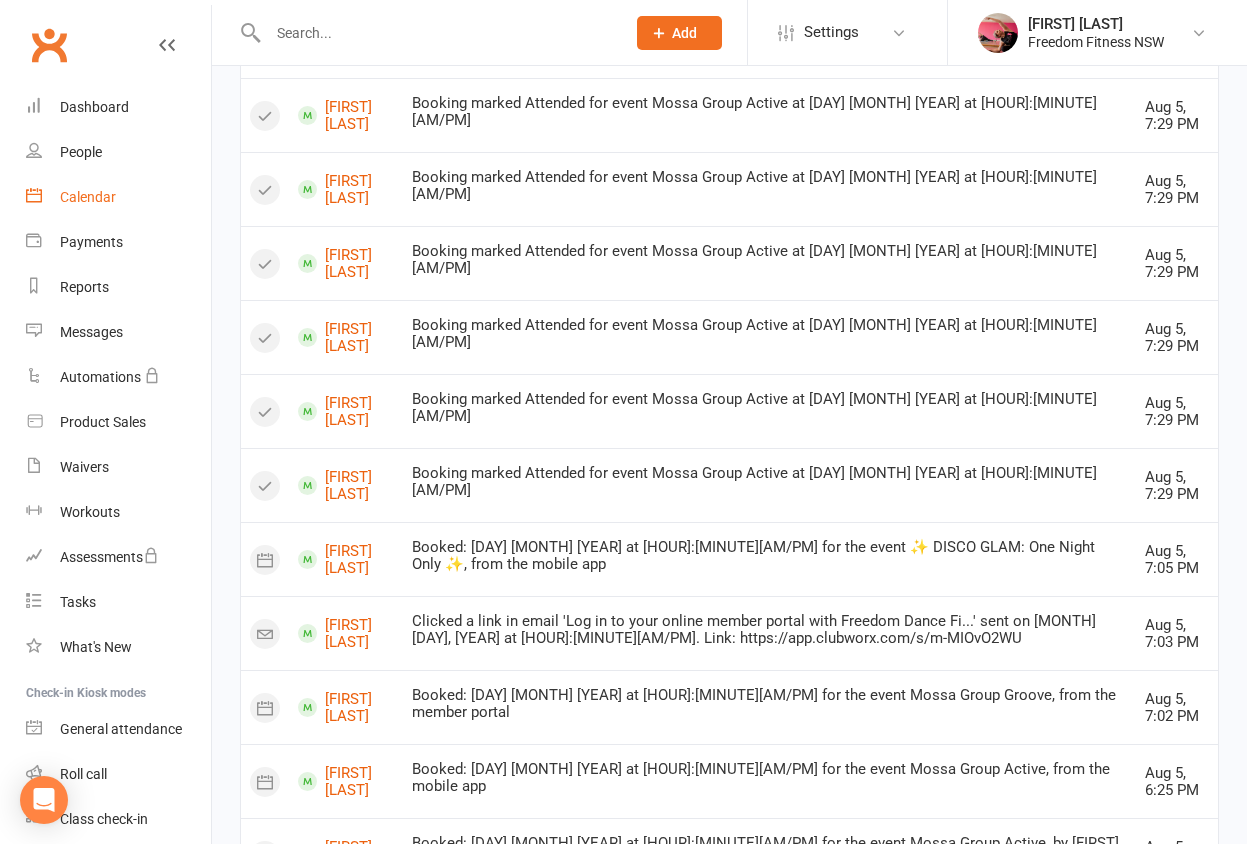 click on "Calendar" at bounding box center (118, 197) 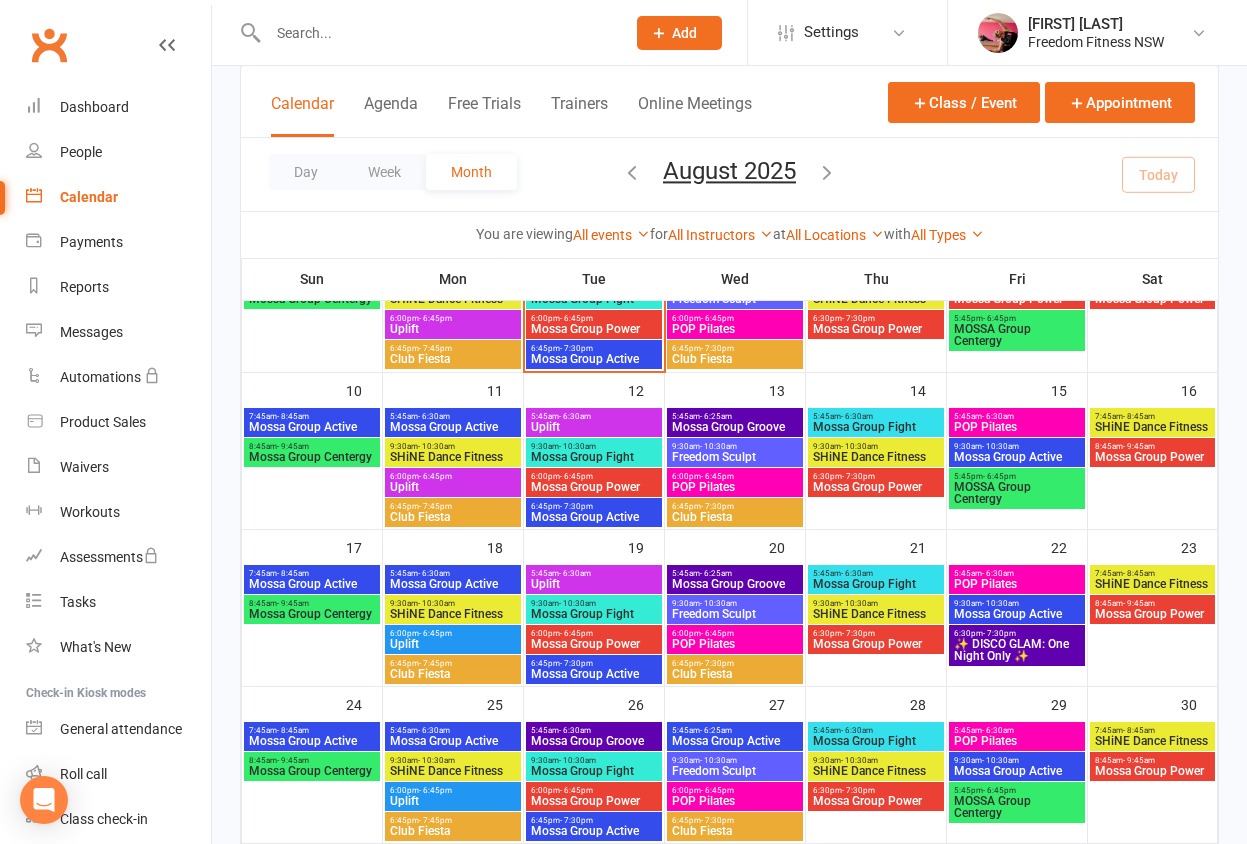 scroll, scrollTop: 400, scrollLeft: 0, axis: vertical 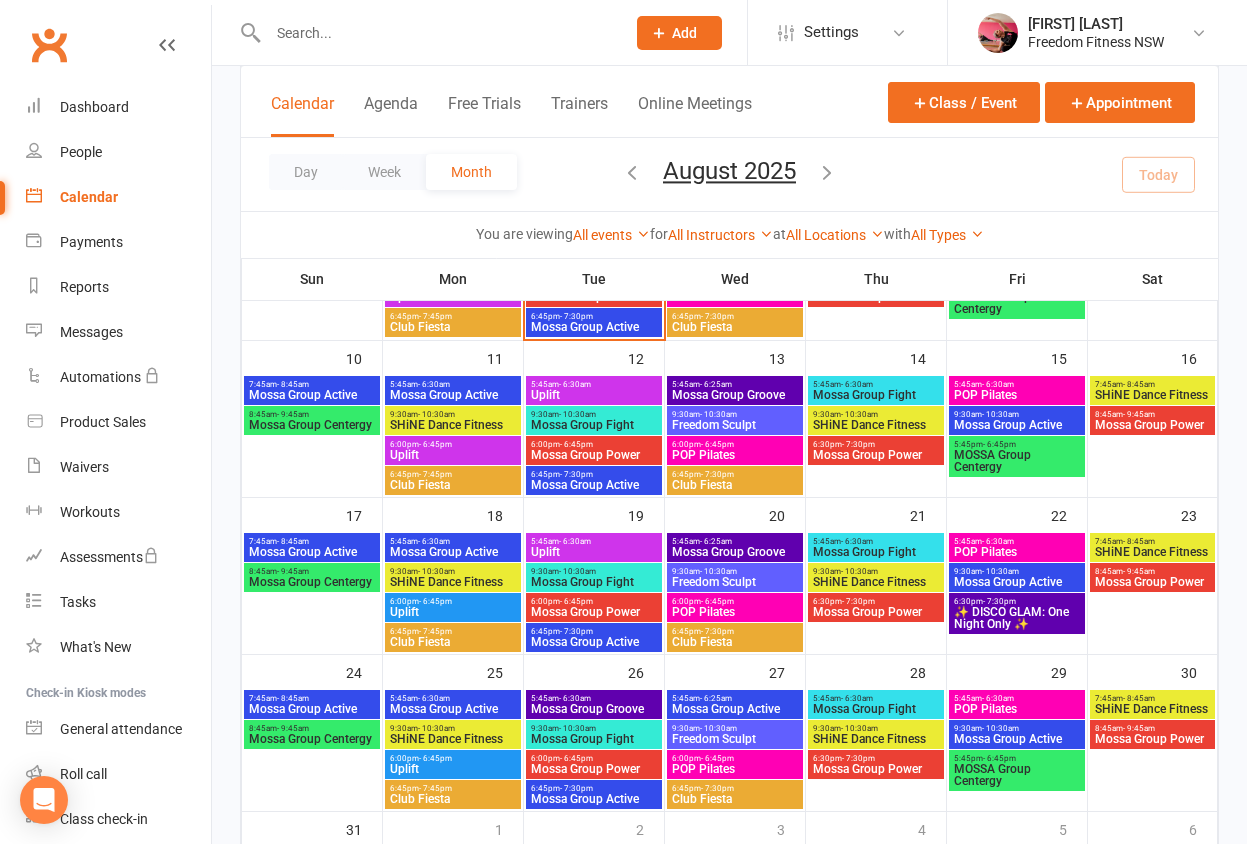 click on "✨ DISCO GLAM: One Night Only ✨" at bounding box center (1017, 618) 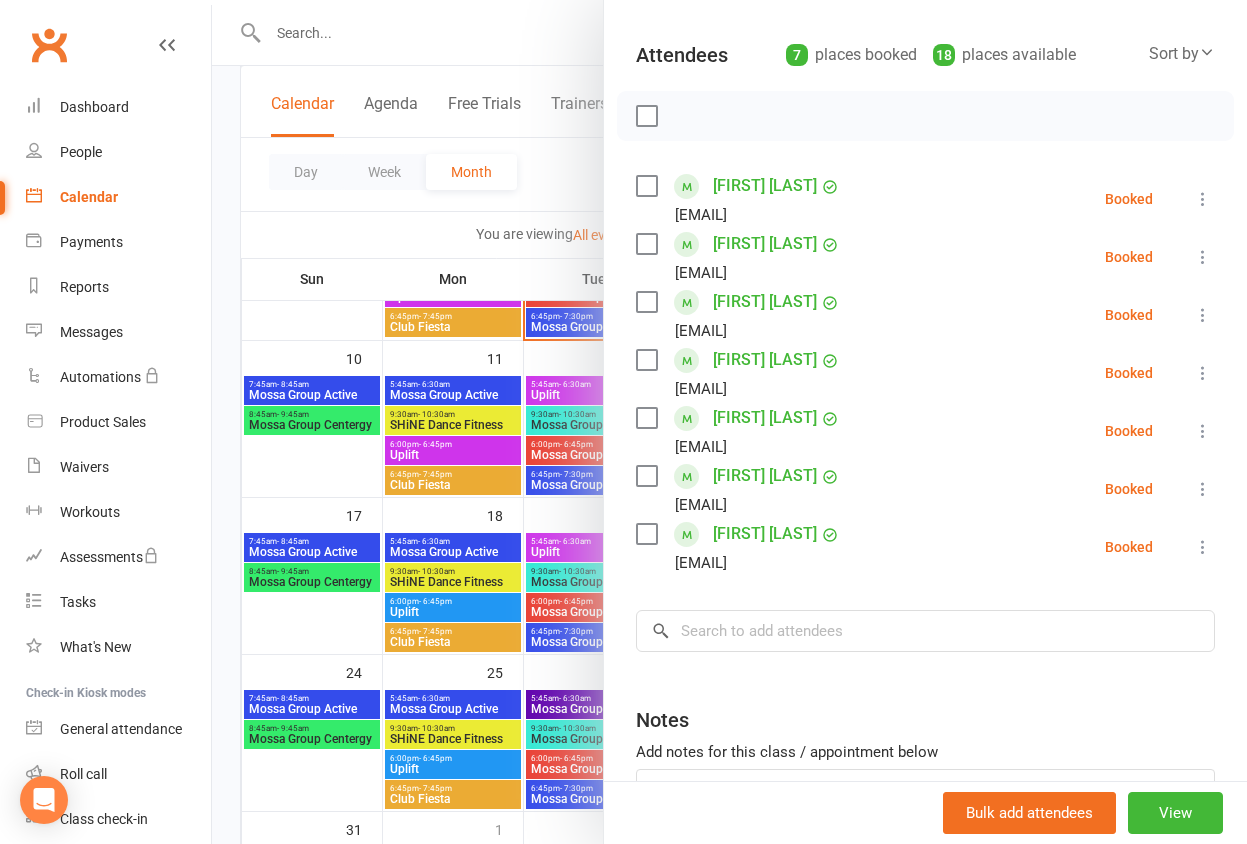 scroll, scrollTop: 284, scrollLeft: 0, axis: vertical 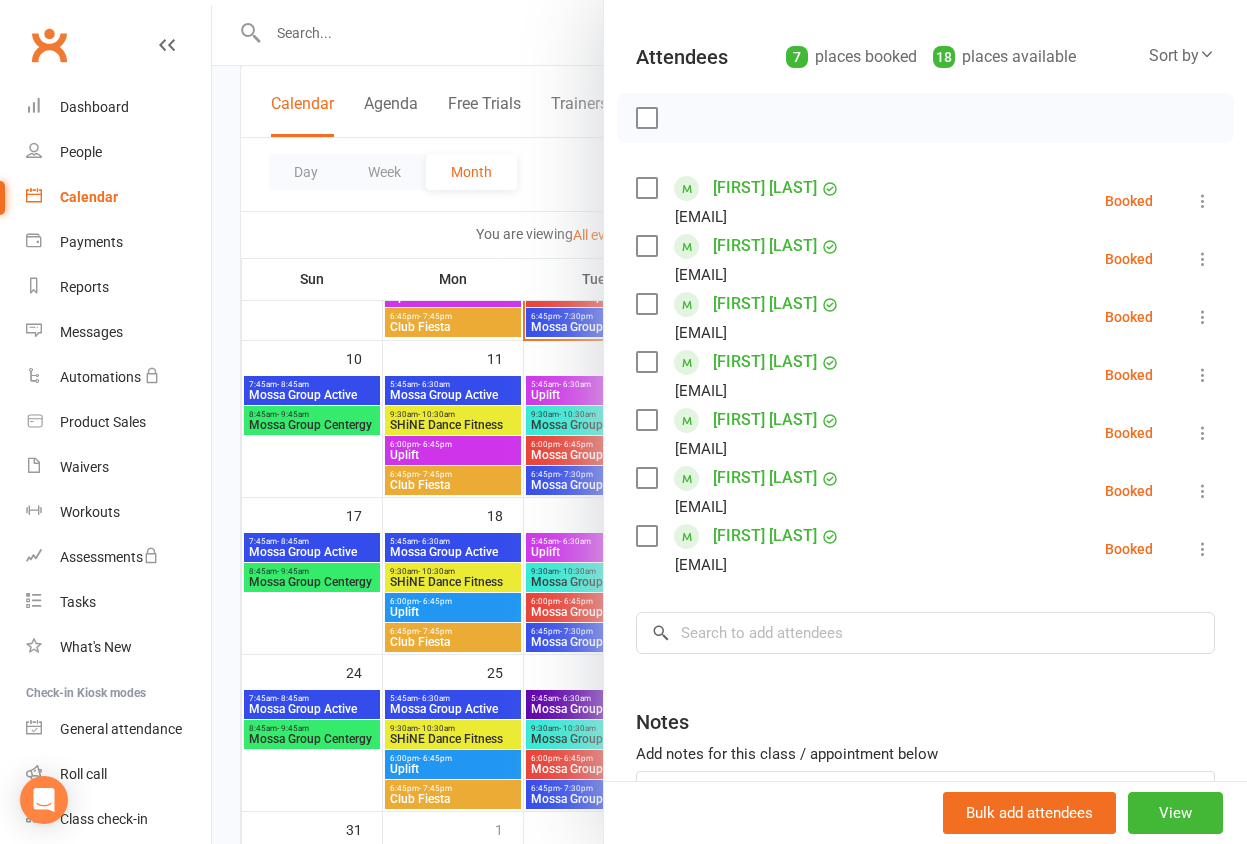 click on "Calendar" at bounding box center (118, 197) 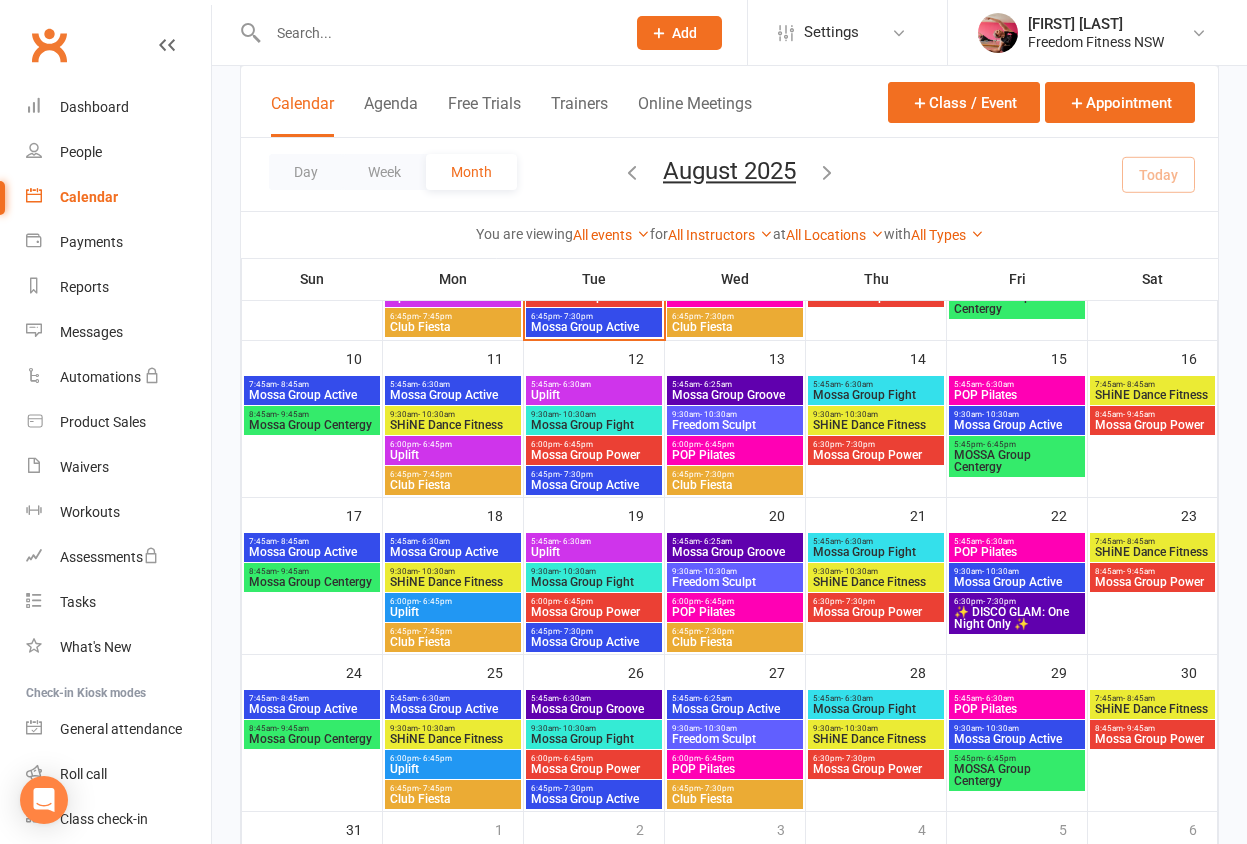 click on "- 7:30pm" at bounding box center (858, 601) 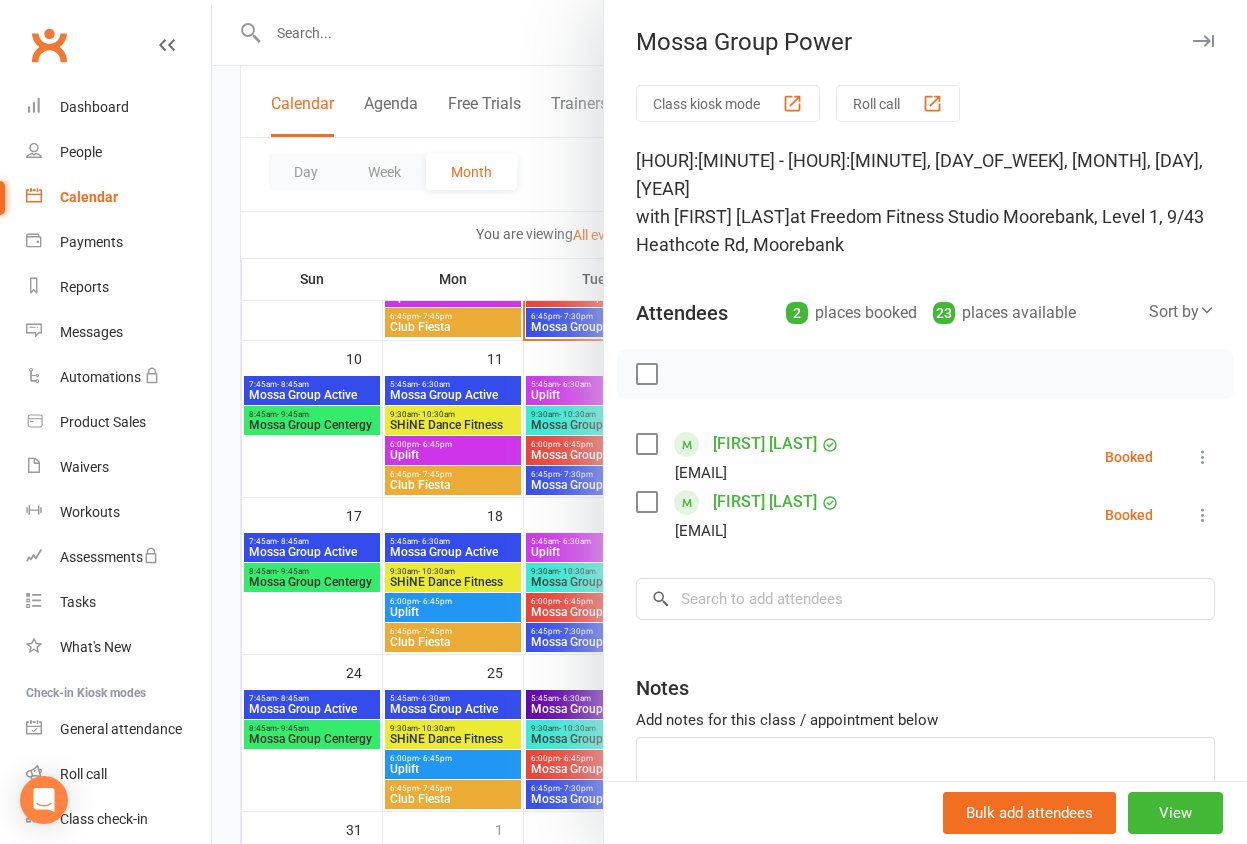 click at bounding box center (729, 422) 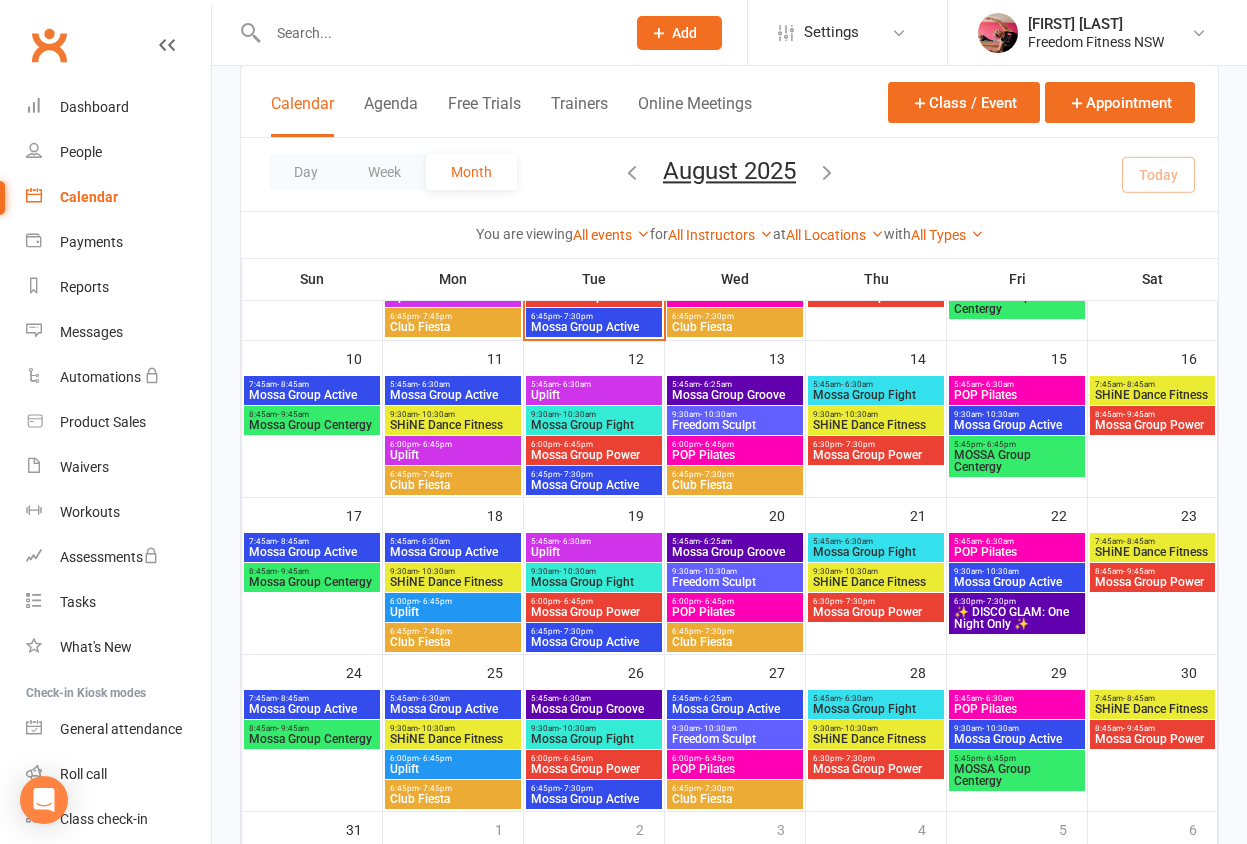 drag, startPoint x: 440, startPoint y: 577, endPoint x: 514, endPoint y: 646, distance: 101.17806 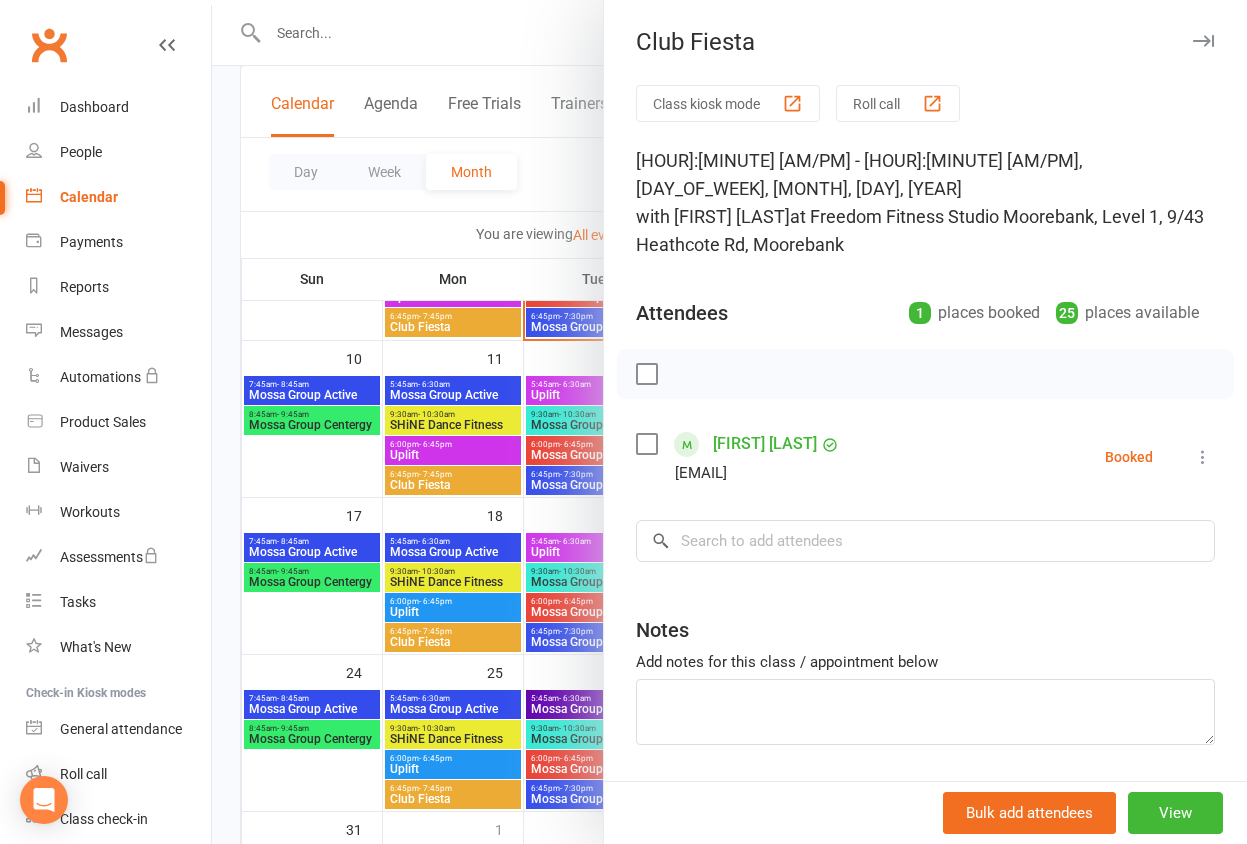 click at bounding box center (729, 422) 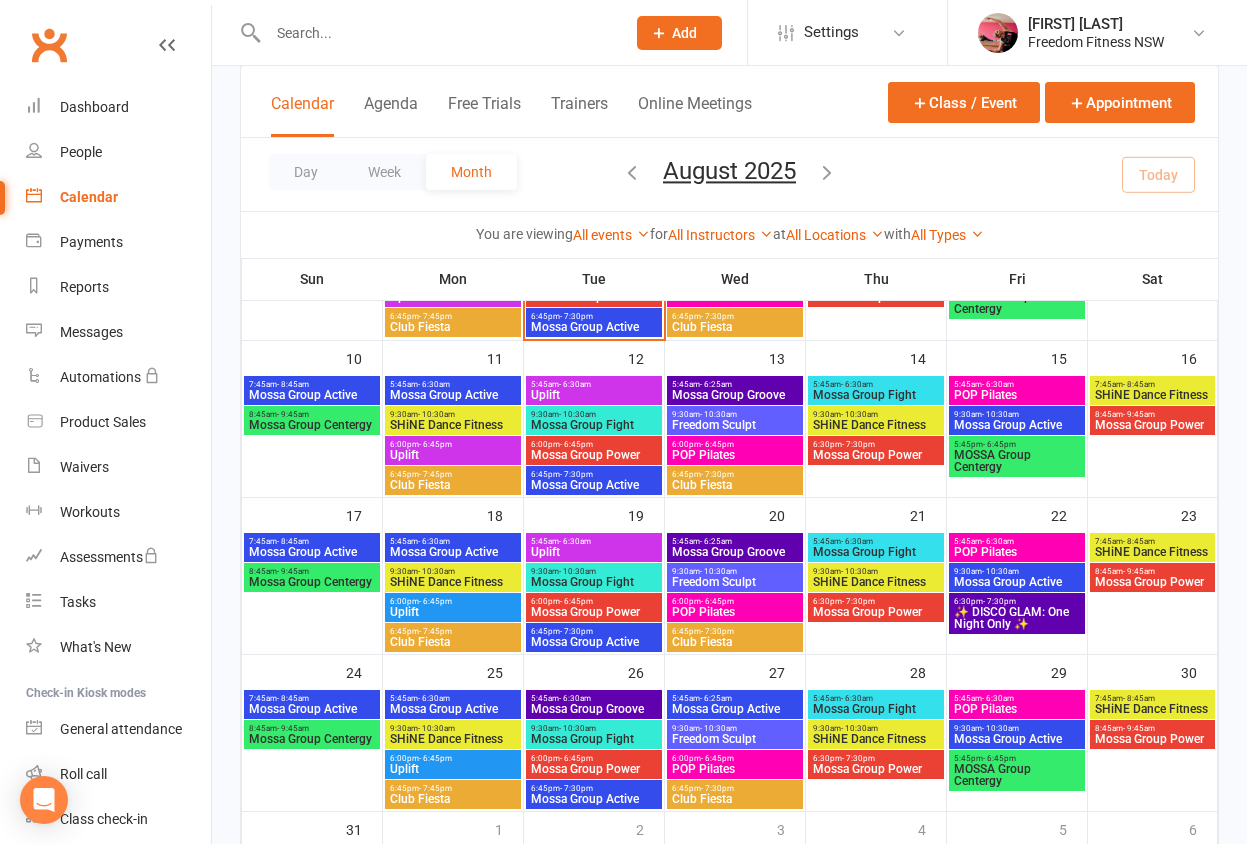 click on "✨ DISCO GLAM: One Night Only ✨" at bounding box center (1017, 618) 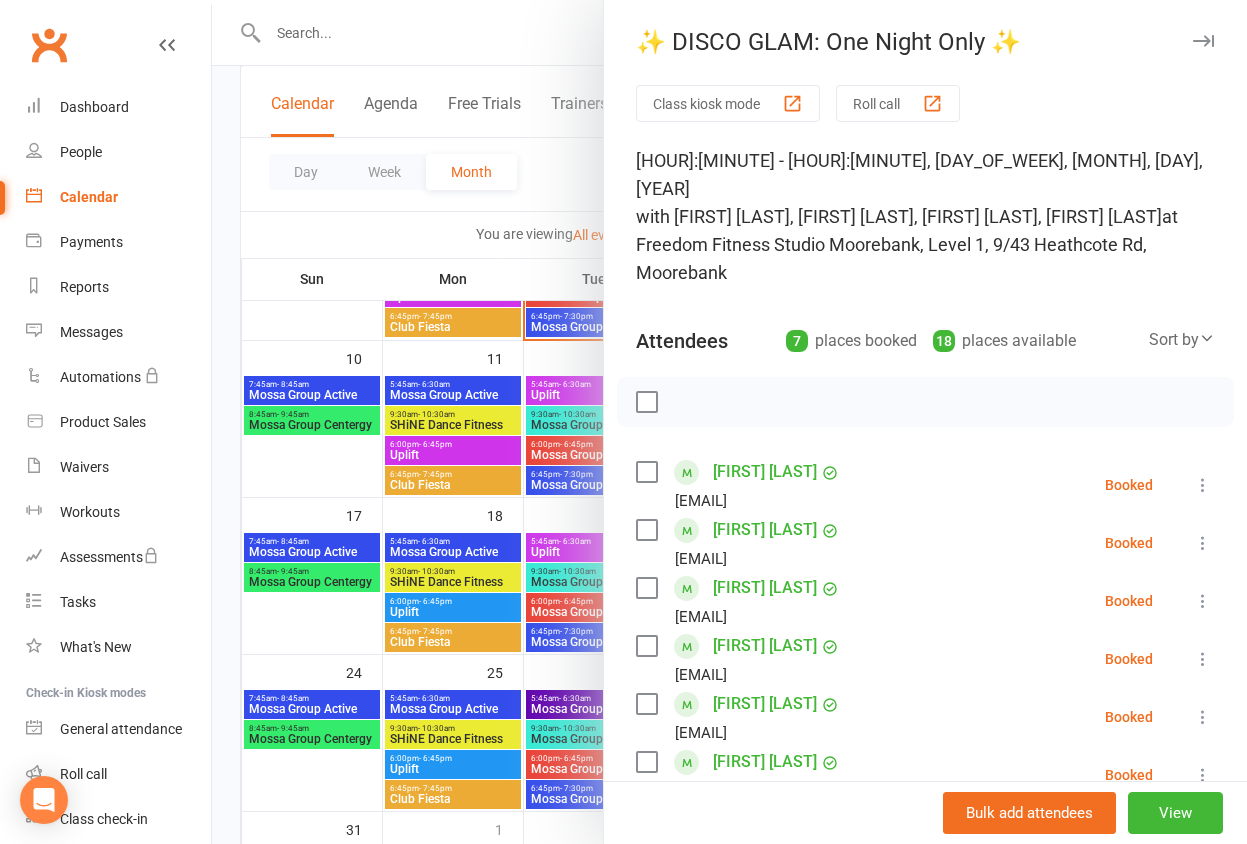 click at bounding box center (729, 422) 